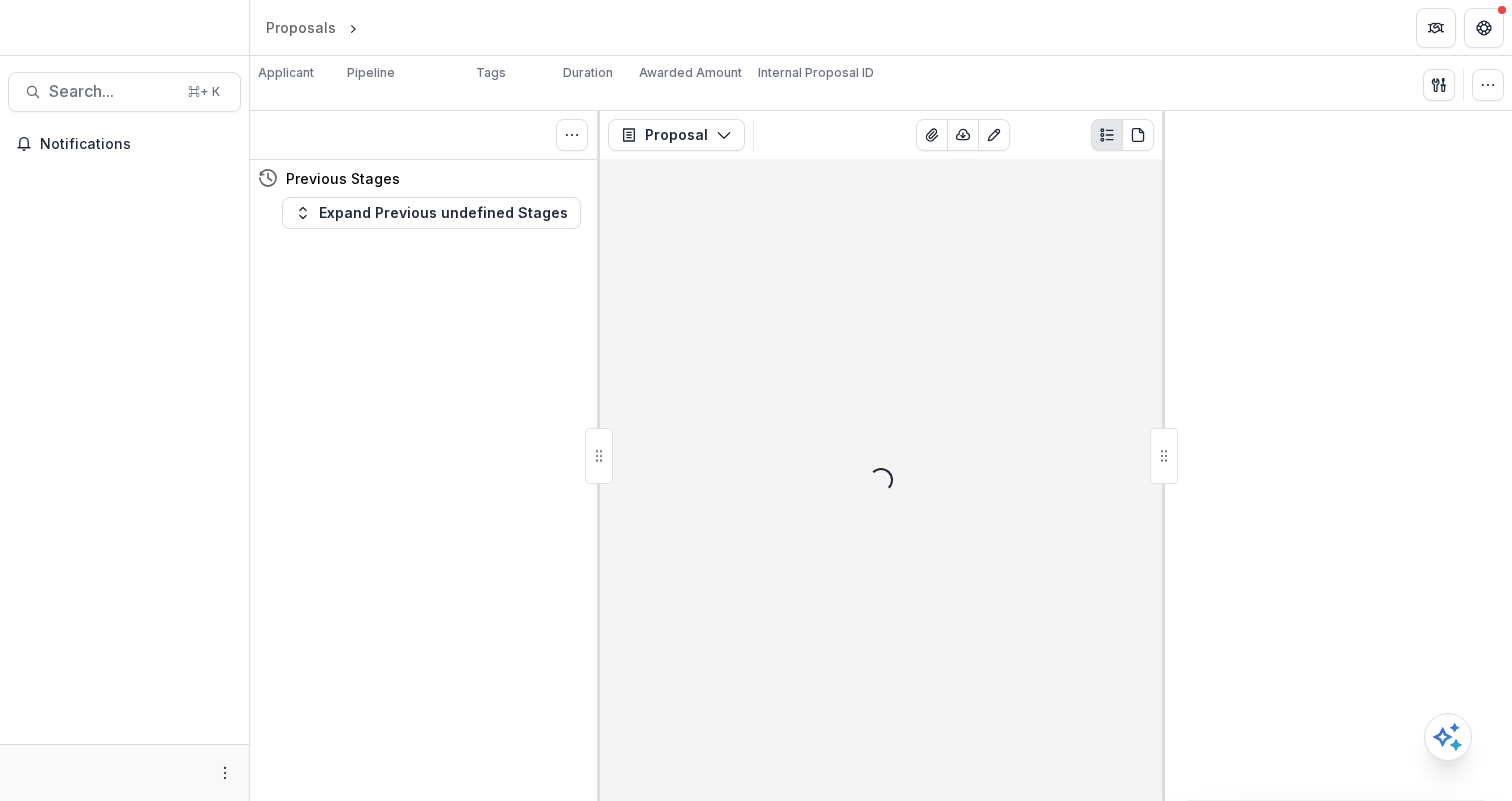 scroll, scrollTop: 0, scrollLeft: 0, axis: both 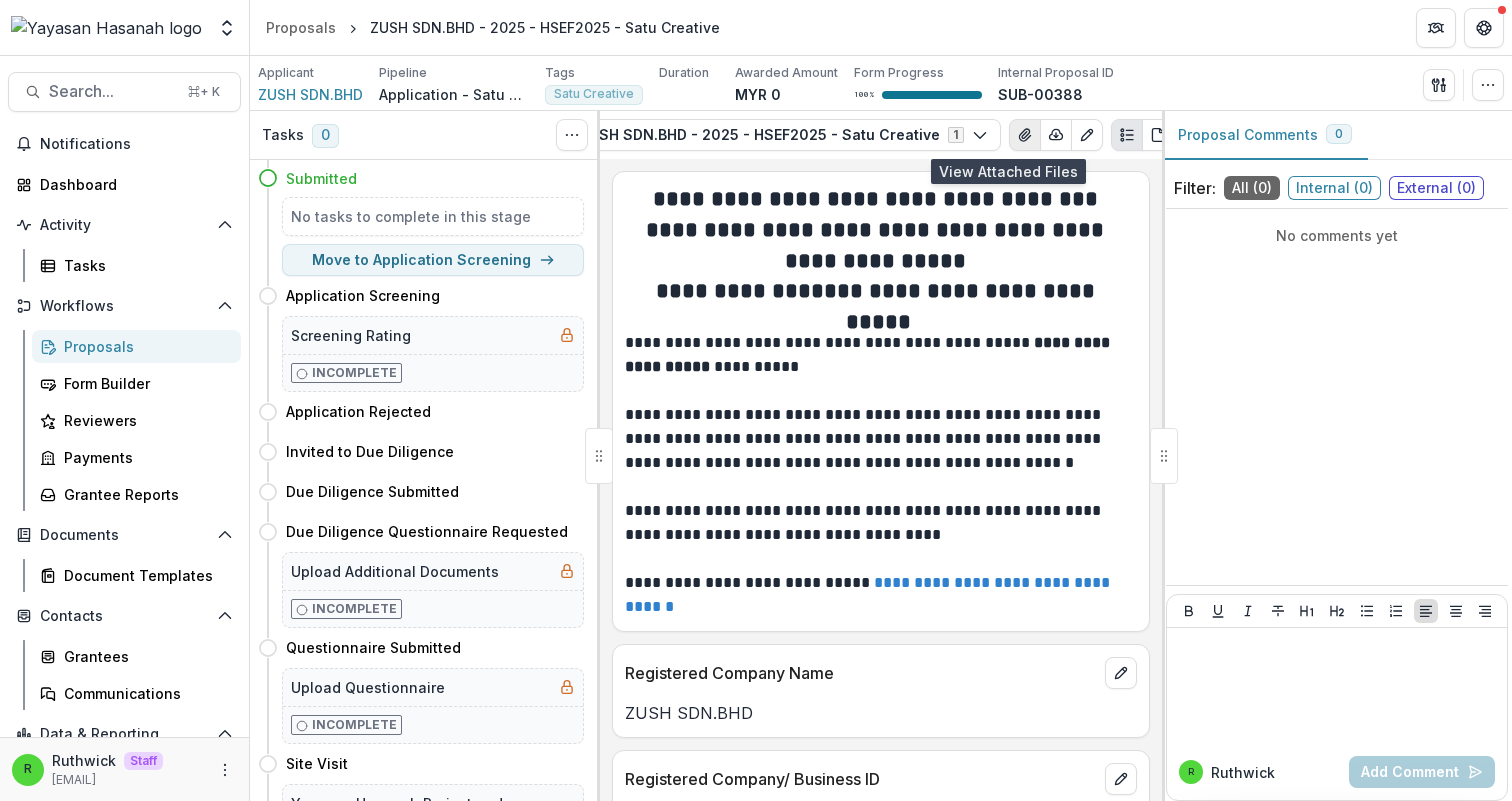 click 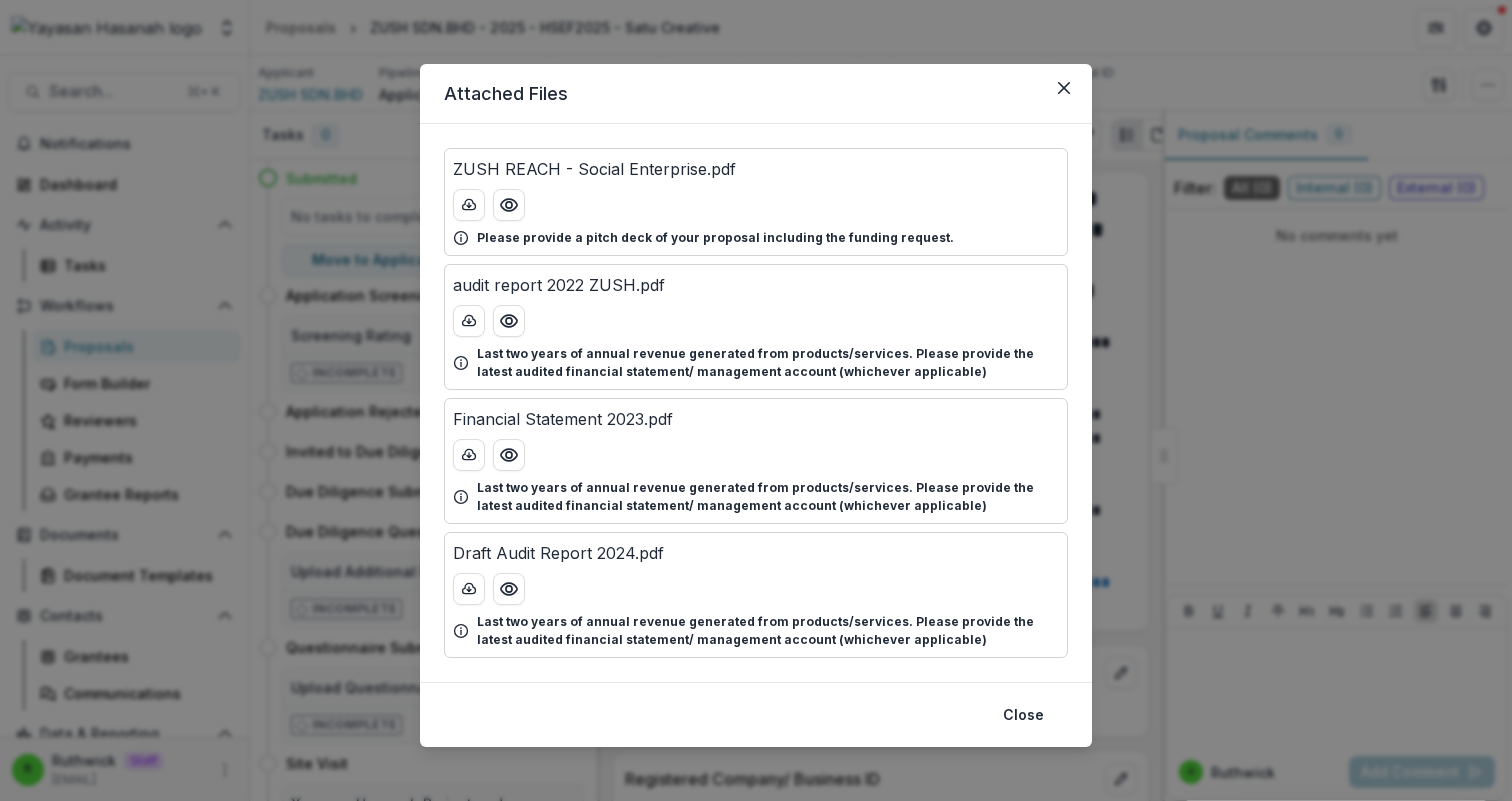 type 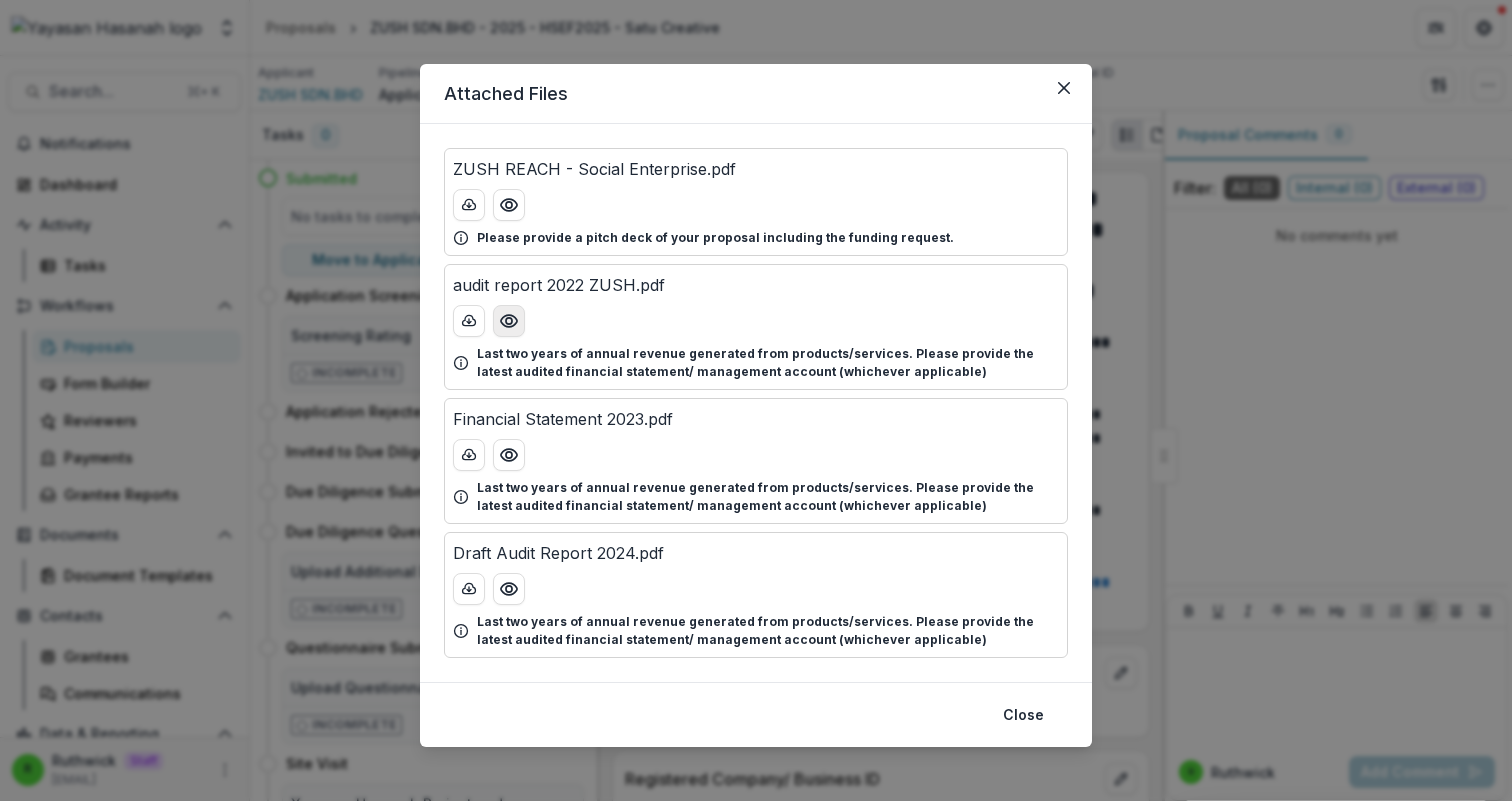 click 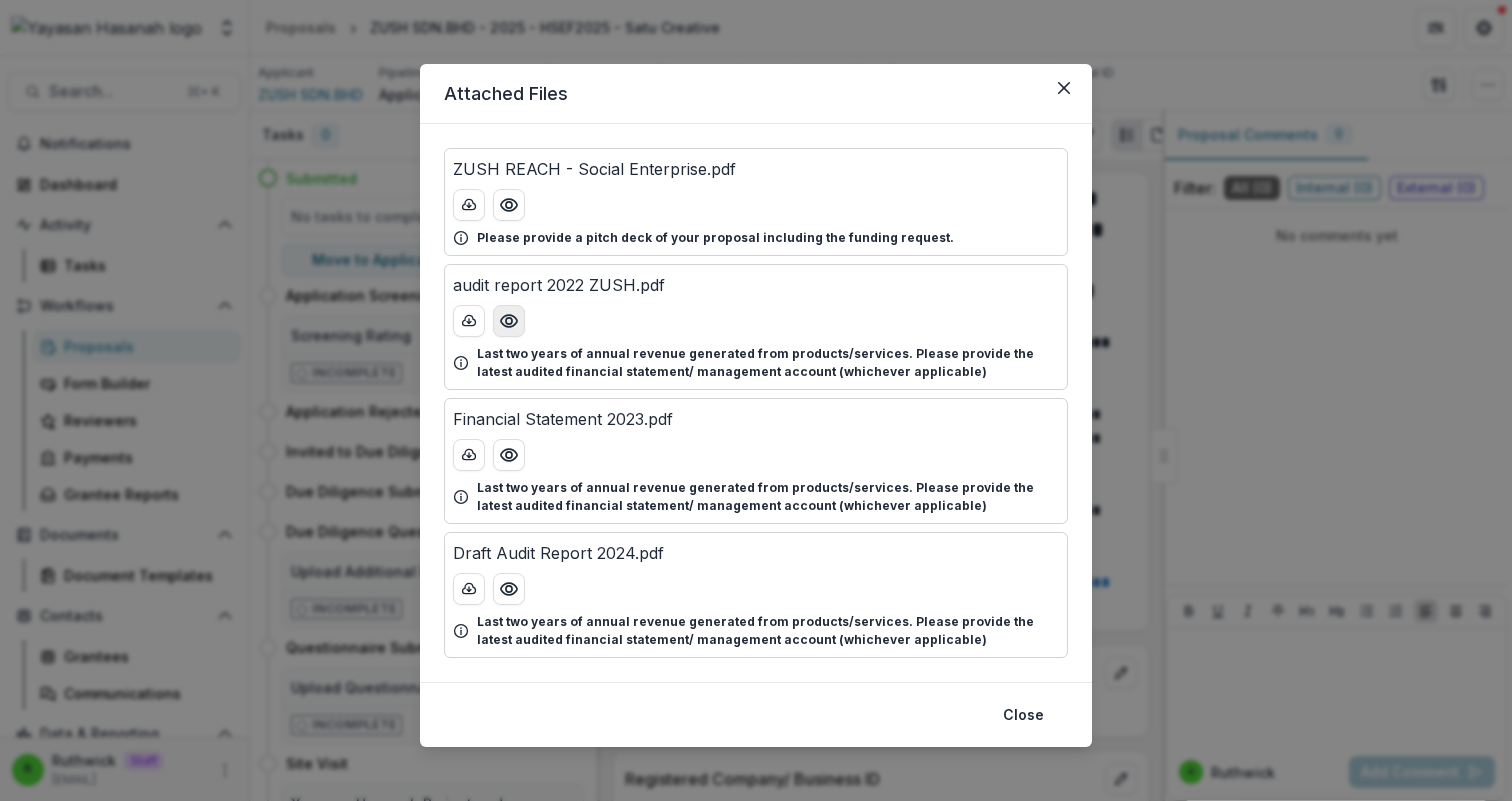 click 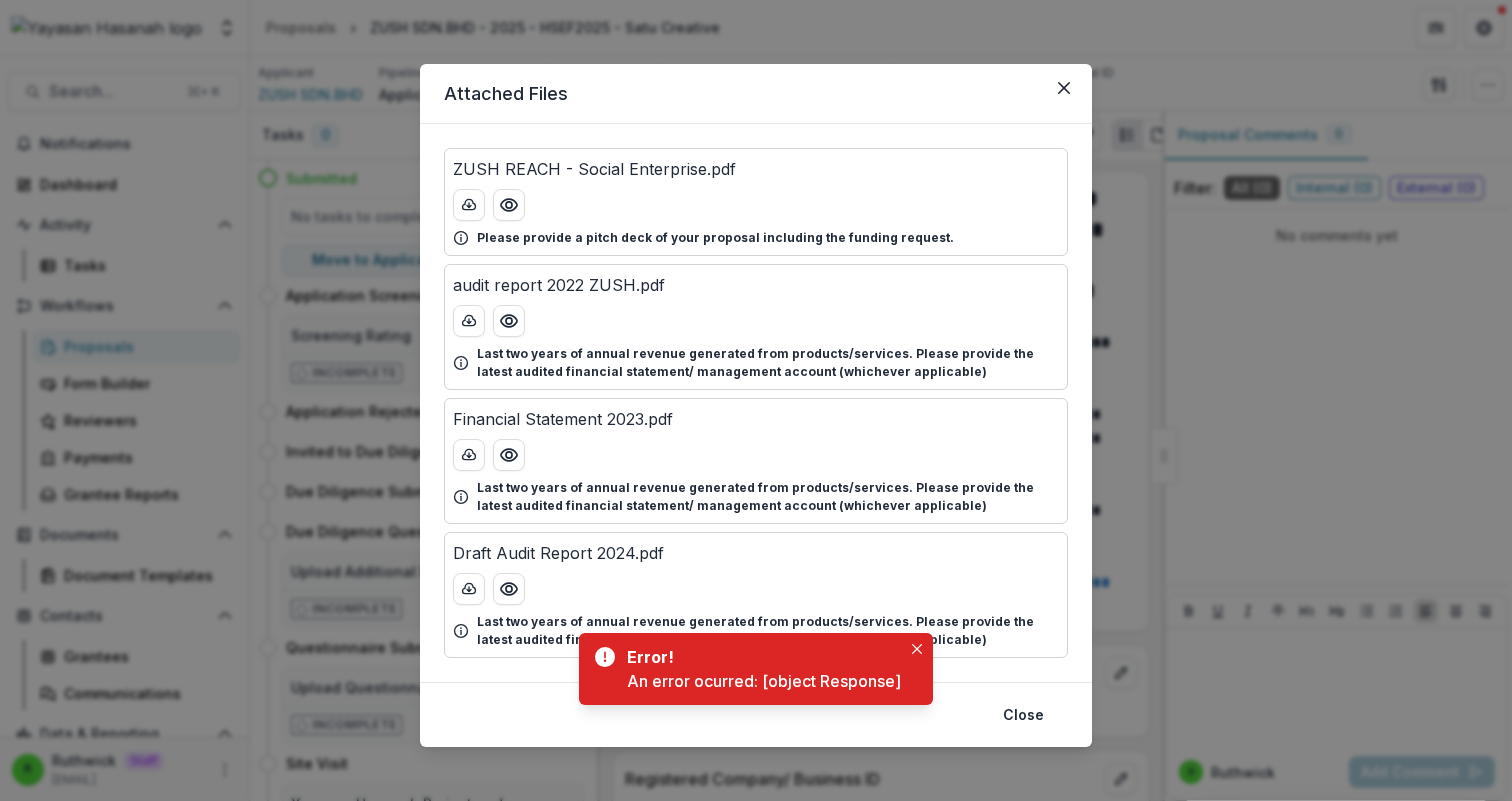 type 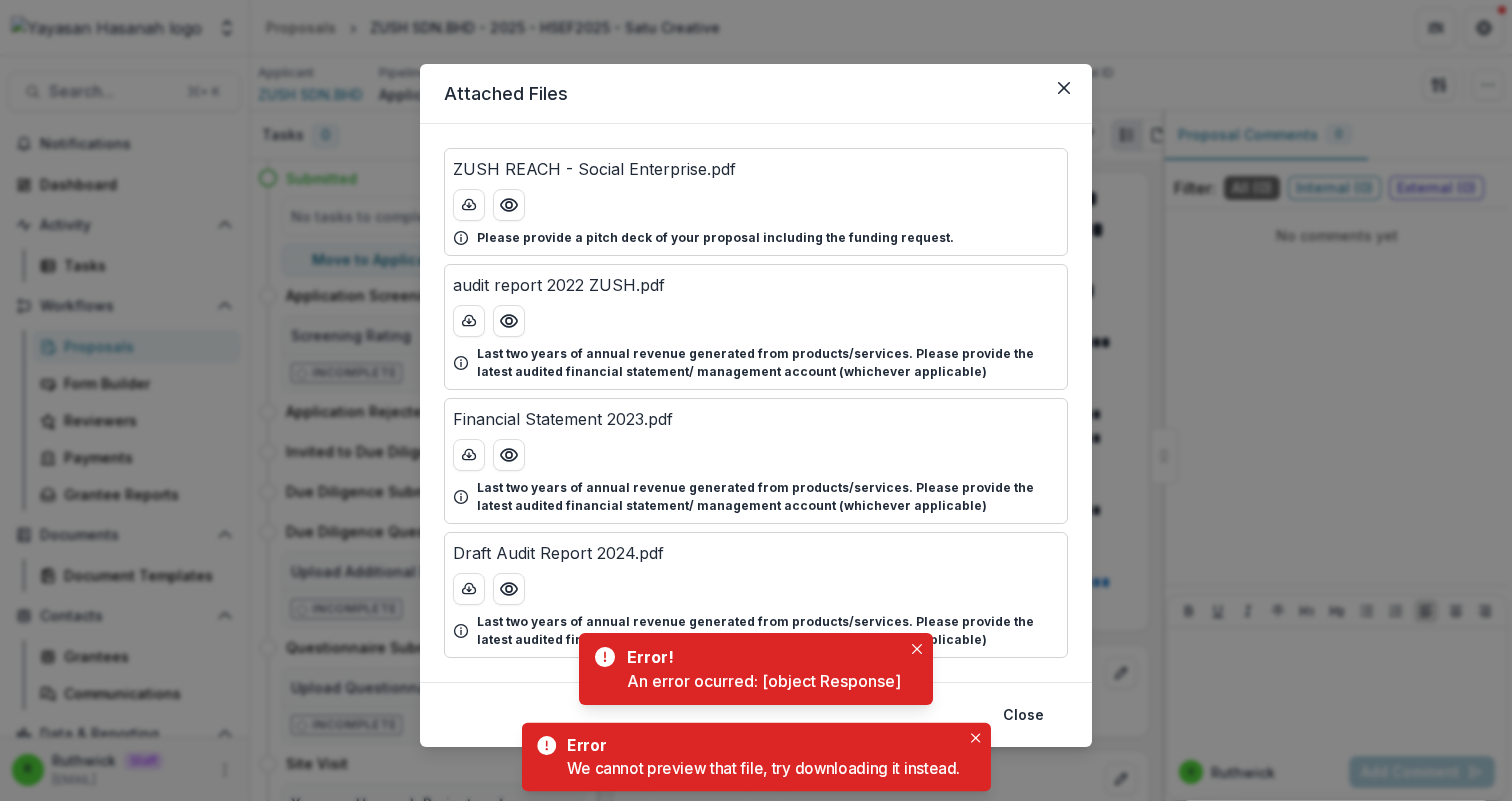 type 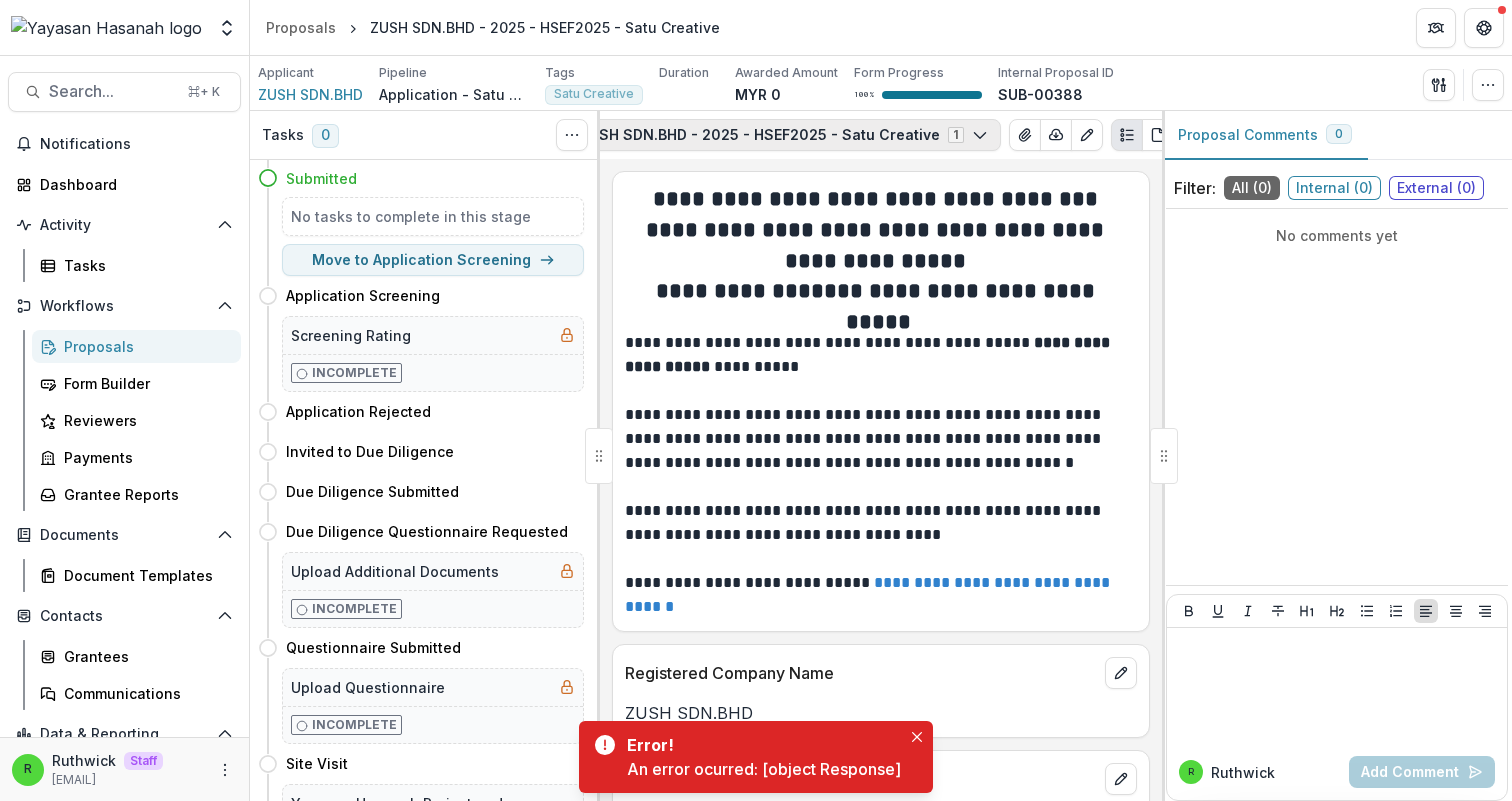 click on "ZUSH SDN.BHD - 2025 - HSEF2025 - Satu Creative 1" at bounding box center (784, 135) 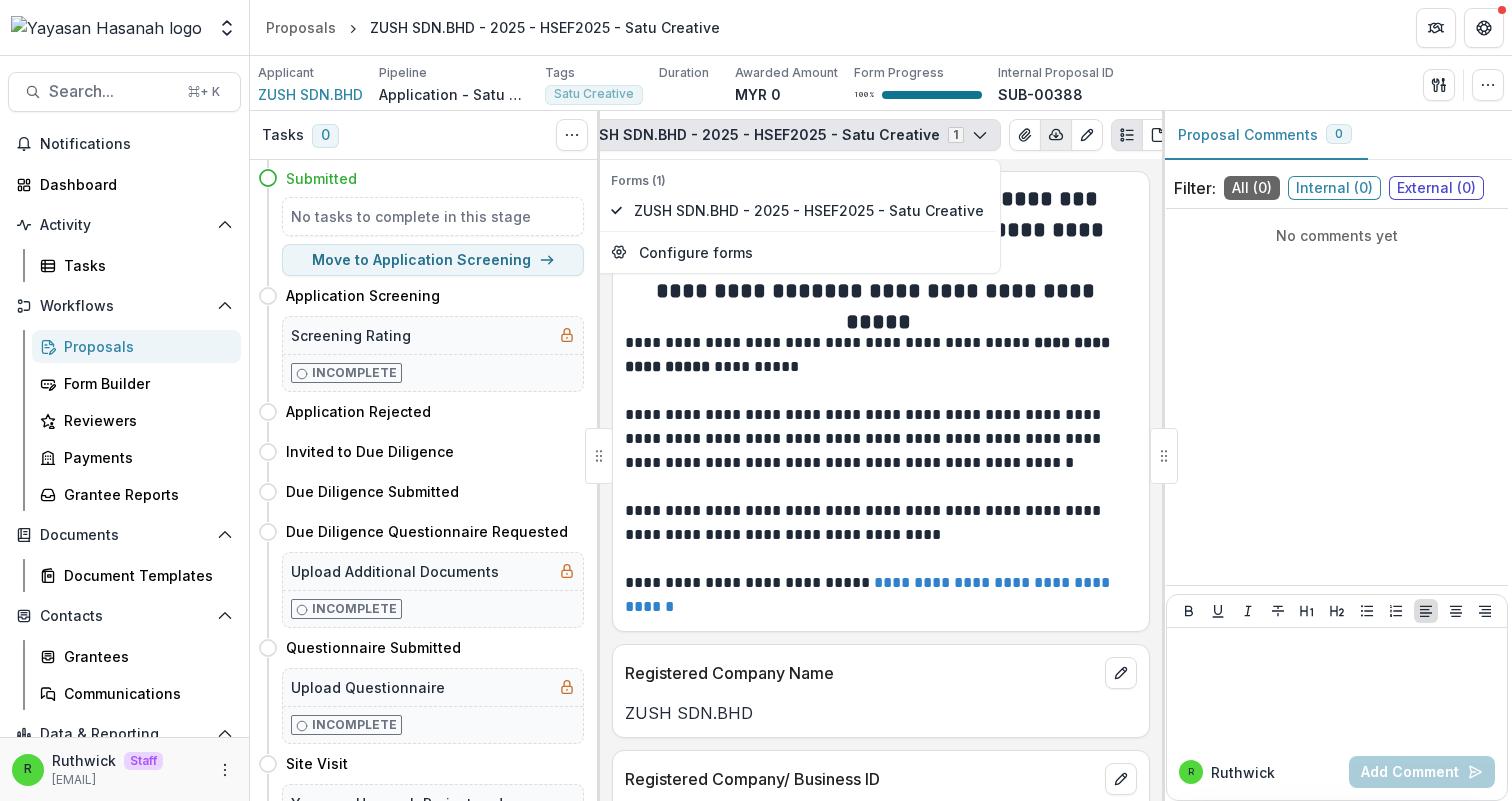 click 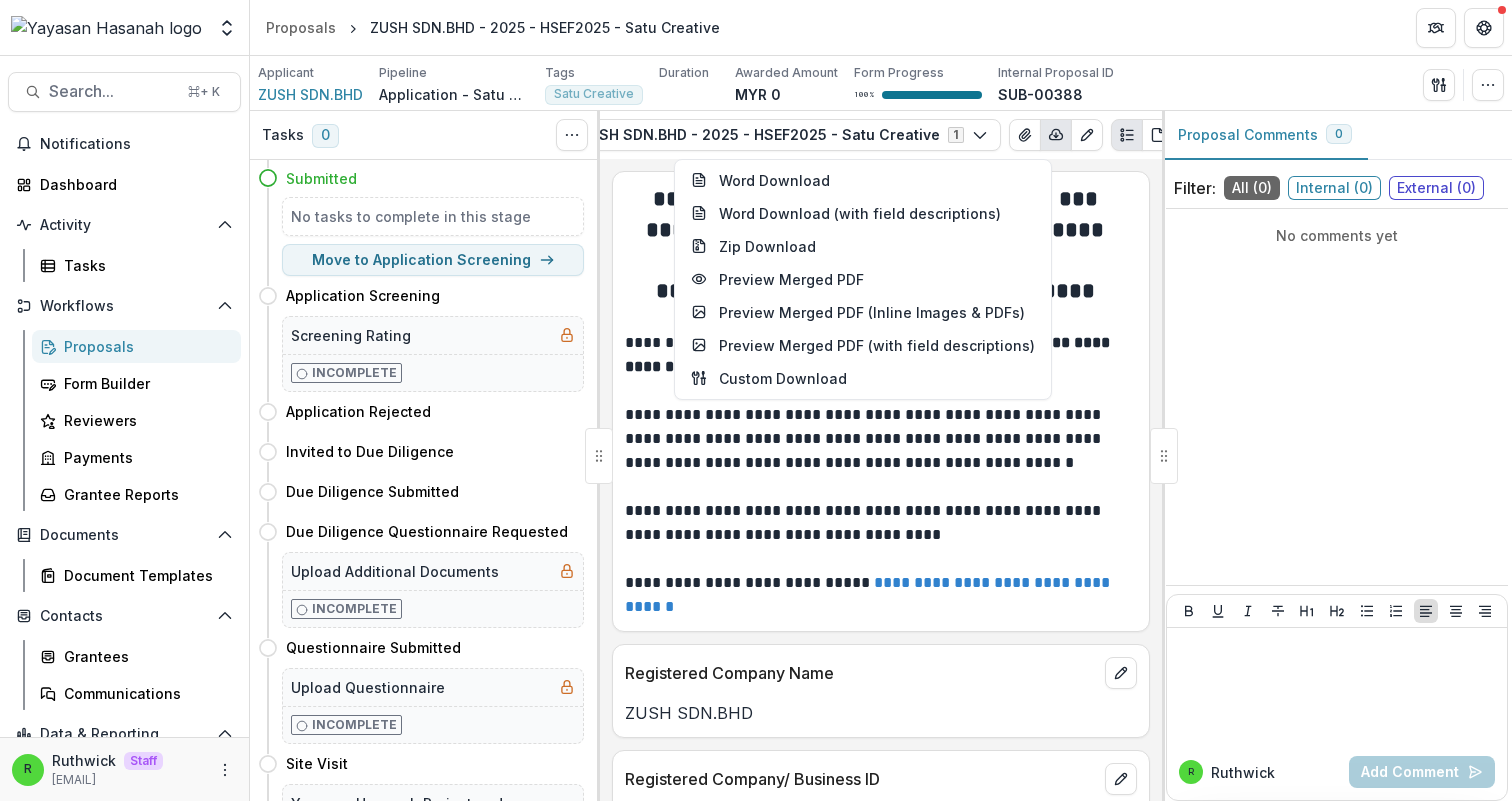 click on "**********" at bounding box center [878, 439] 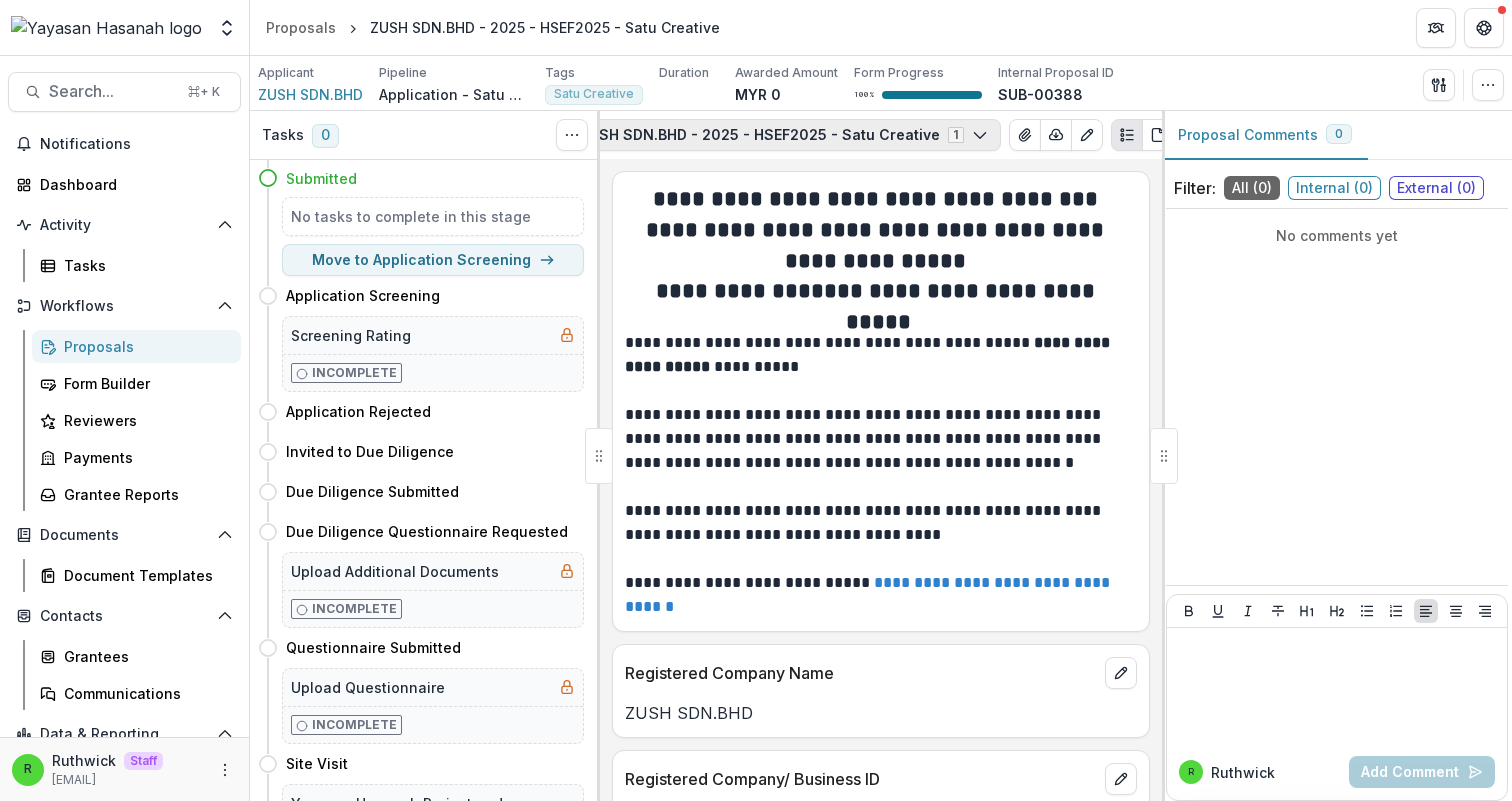 click on "ZUSH SDN.BHD - 2025 - HSEF2025 - Satu Creative 1" at bounding box center [784, 135] 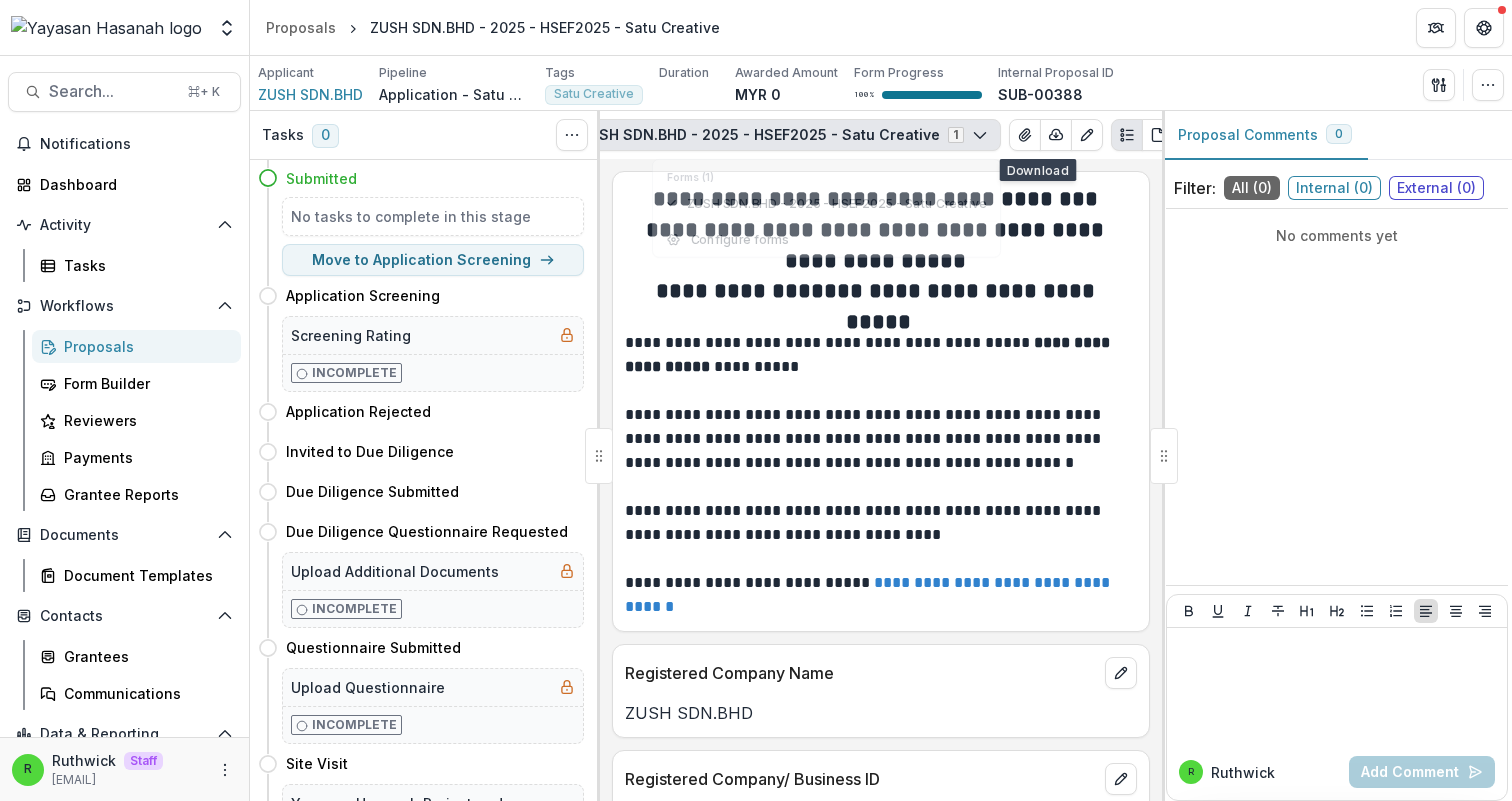 click on "ZUSH SDN.BHD - 2025 - HSEF2025 - Satu Creative 1" at bounding box center (784, 135) 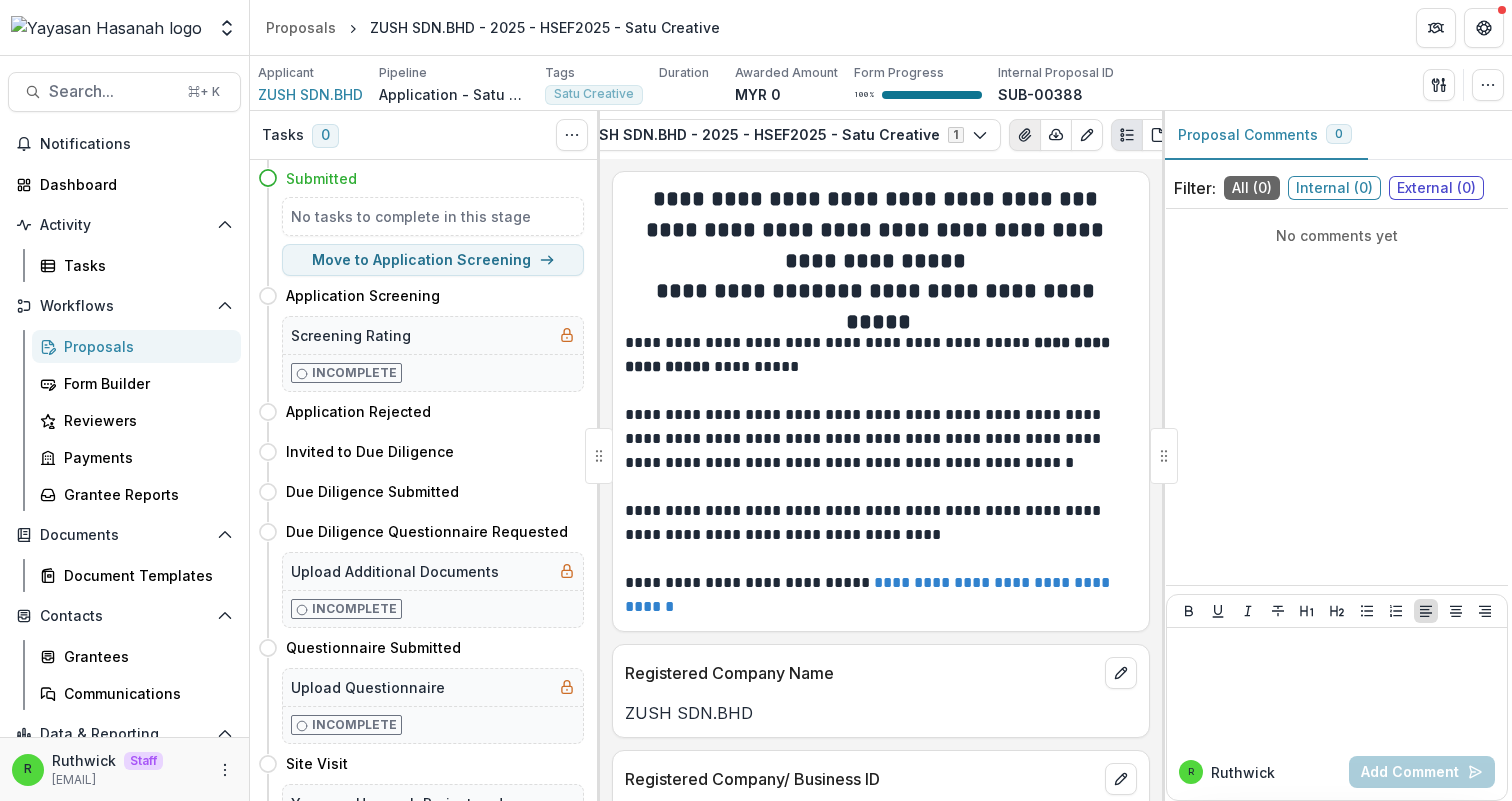 click 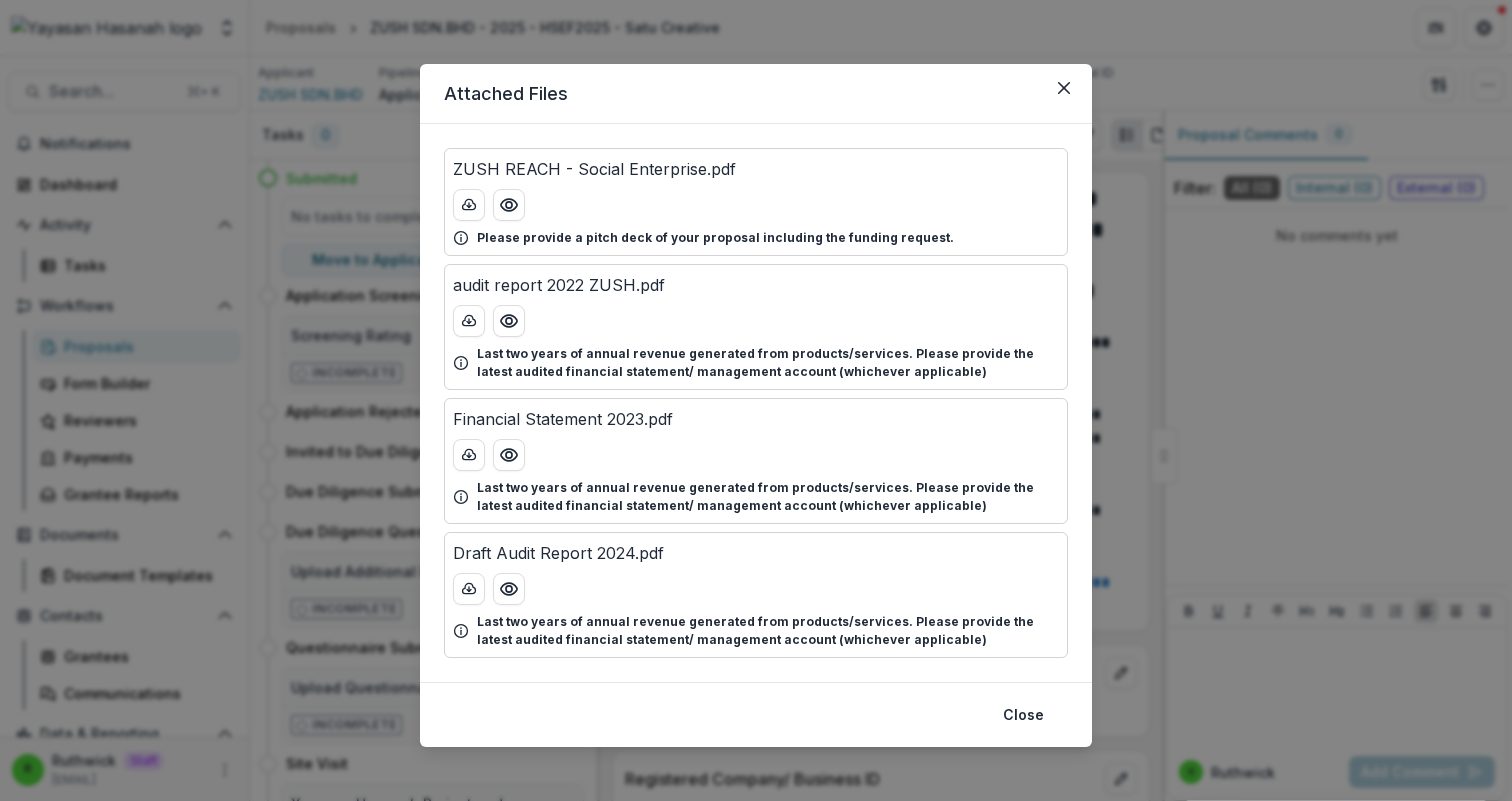 type 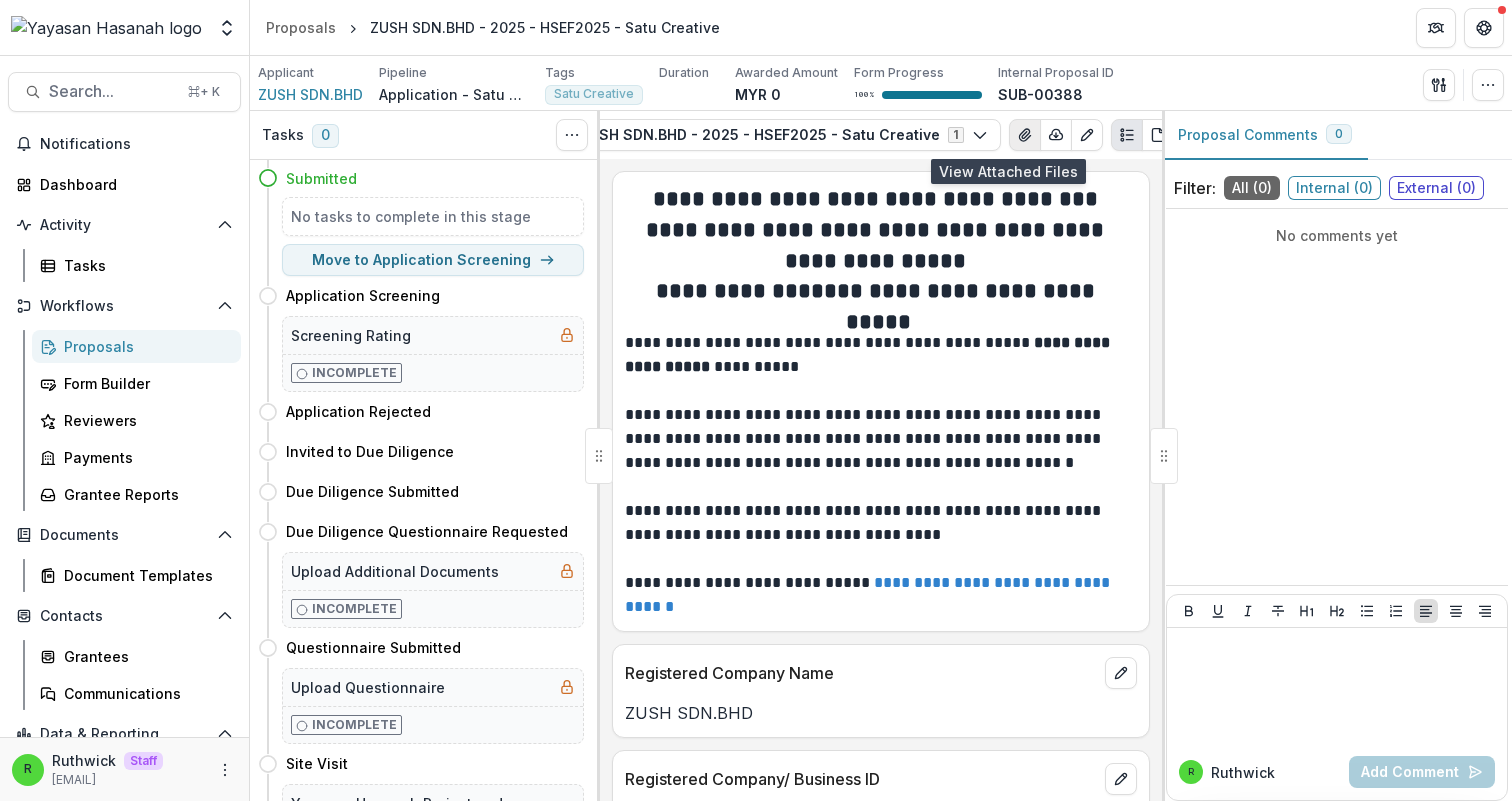 click 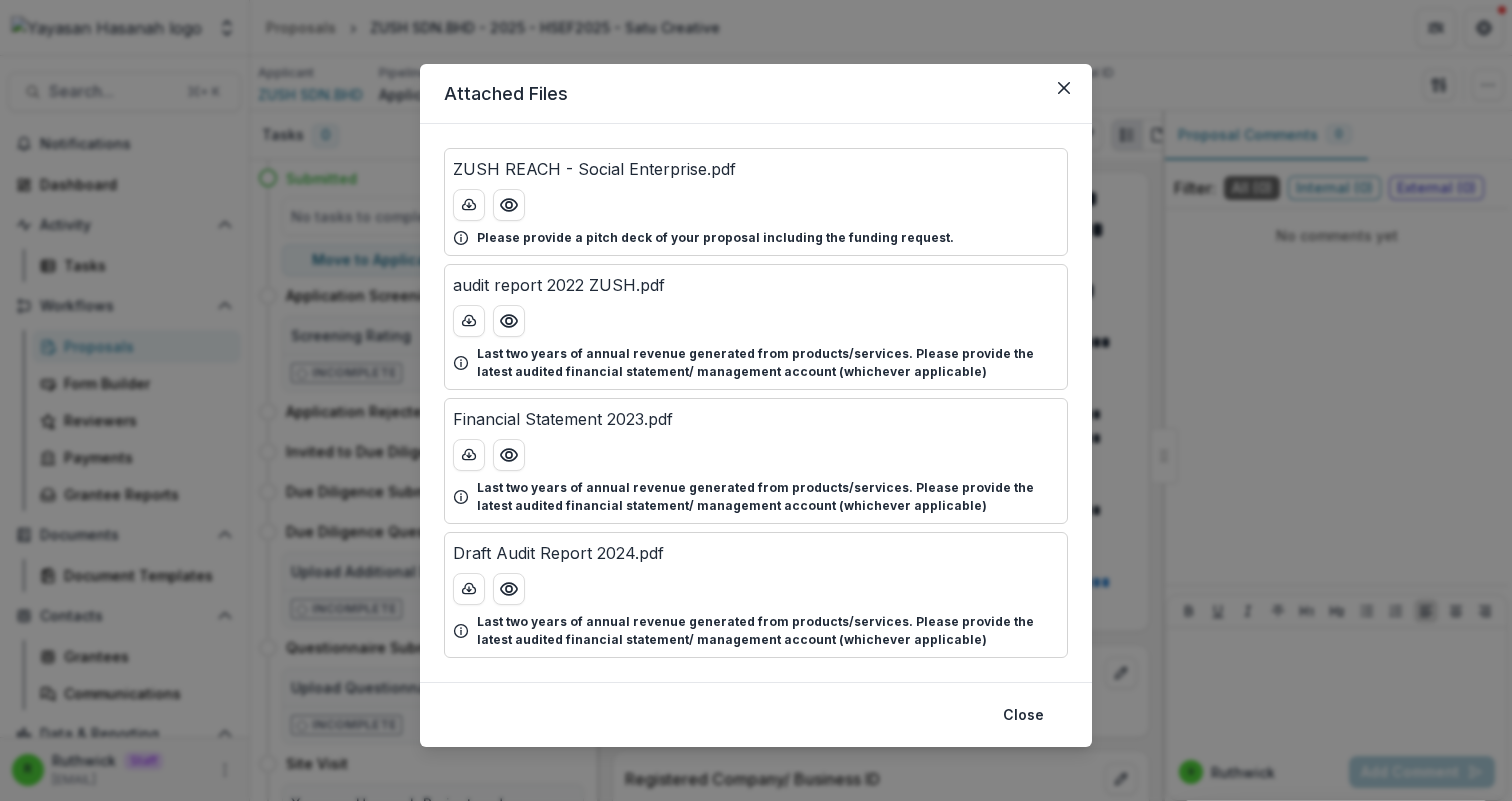 click on "Attached Files ZUSH REACH - Social Enterprise.pdf Please provide a pitch deck of your proposal including the funding request.                 audit report 2022 ZUSH.pdf Last two years of annual revenue generated from products/services. Please provide the latest audited financial statement/ management account (whichever applicable) Financial Statement 2023.pdf Last two years of annual revenue generated from products/services. Please provide the latest audited financial statement/ management account (whichever applicable) Draft Audit Report 2024.pdf Last two years of annual revenue generated from products/services. Please provide the latest audited financial statement/ management account (whichever applicable) Close" at bounding box center (756, 400) 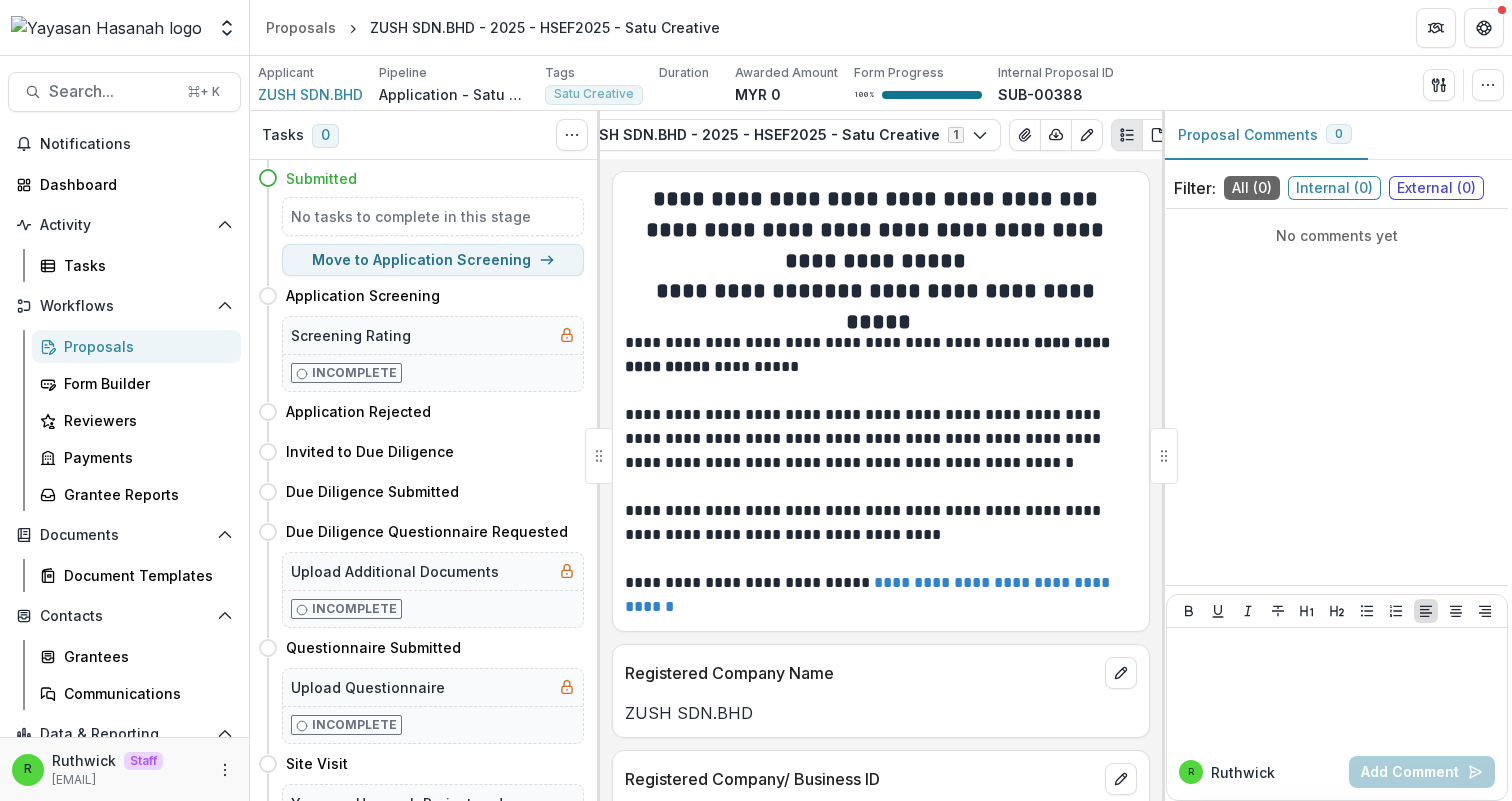click on "Applicant ZUSH SDN.BHD Pipeline Application - Satu Creative Tags Satu Creative All tags Satu Creative Duration Awarded Amount MYR 0 Form Progress 100 % Internal Proposal ID SUB-00388 Send Email Proposal Files Edit Viewers View All Reviews View Related Entities Edit Attributes Change History Key Milestones Change Pipeline Archive Delete Proposal" at bounding box center (881, 84) 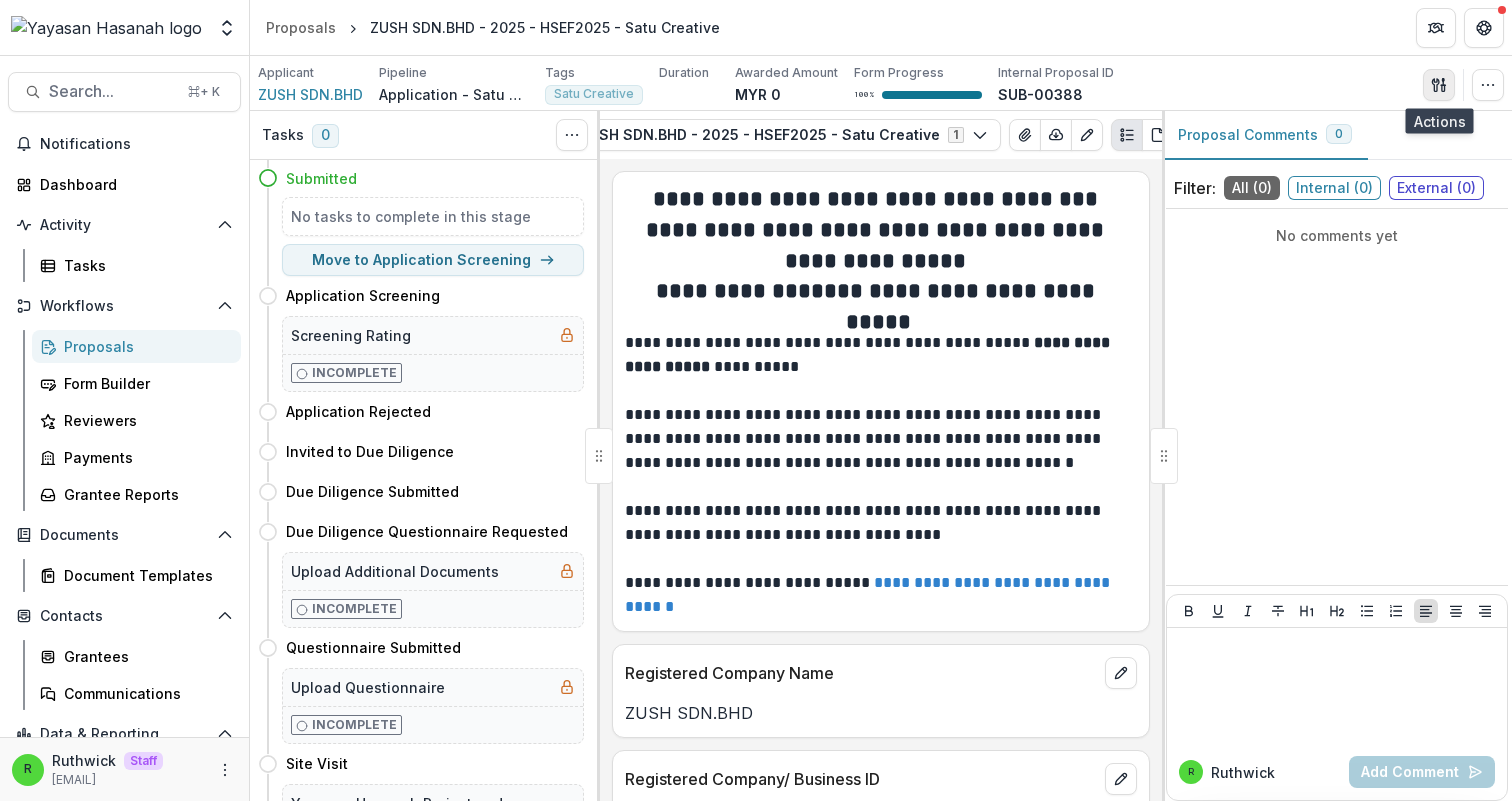 click 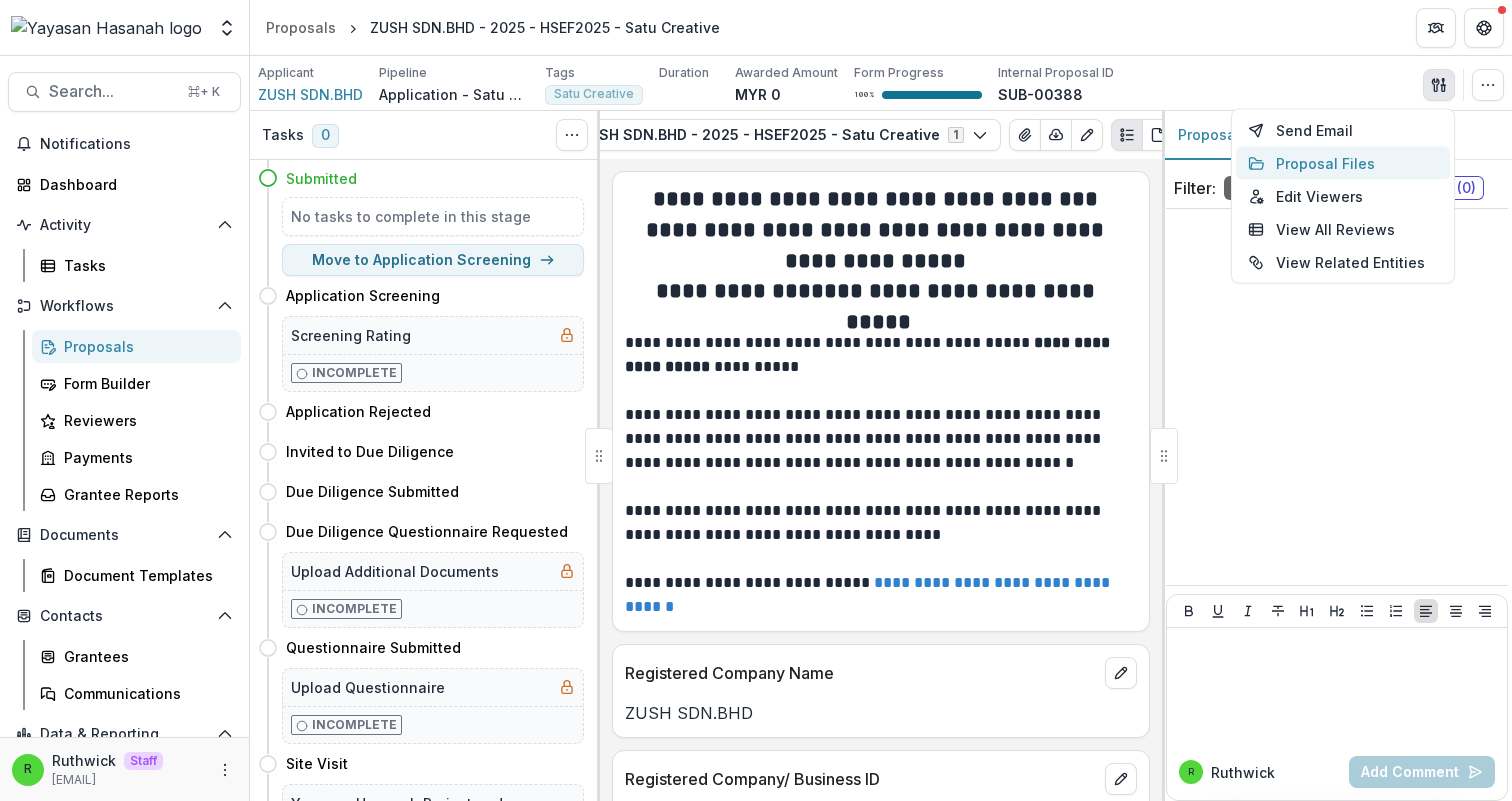click on "Proposal Files" at bounding box center [1343, 163] 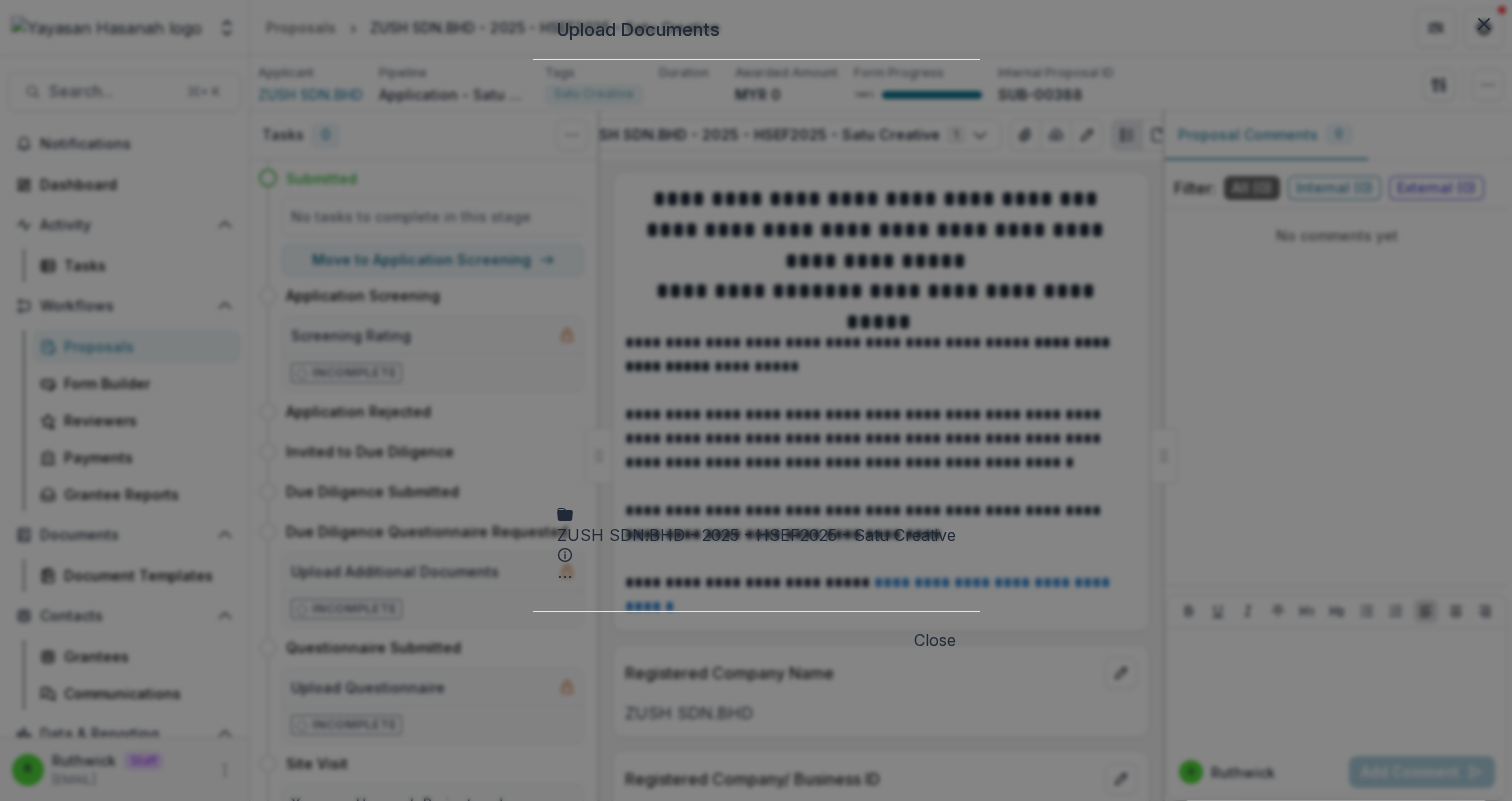 click on "ZUSH SDN.BHD - 2025 - HSEF2025 - Satu Creative" at bounding box center (756, 543) 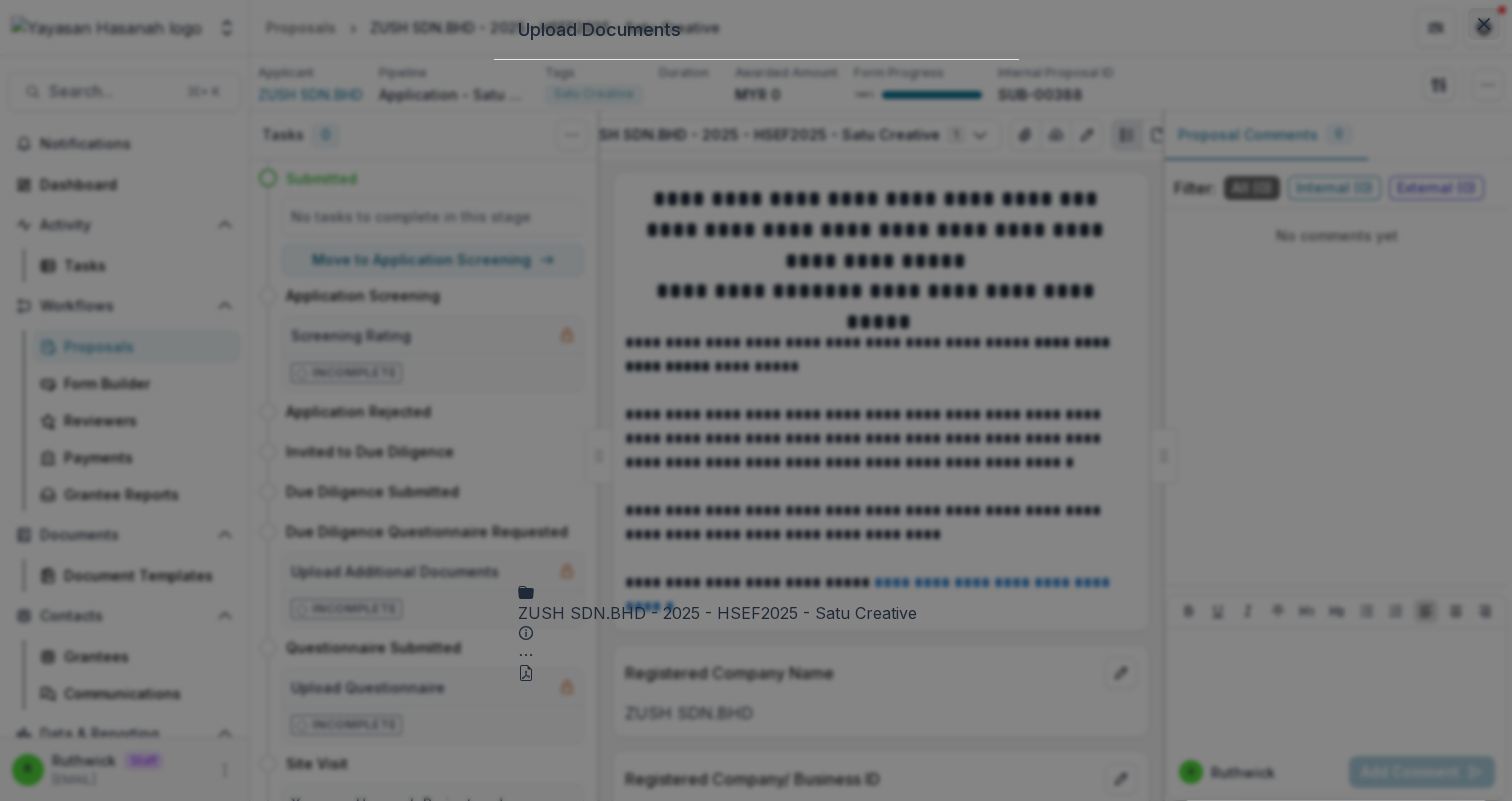 click at bounding box center (1484, 24) 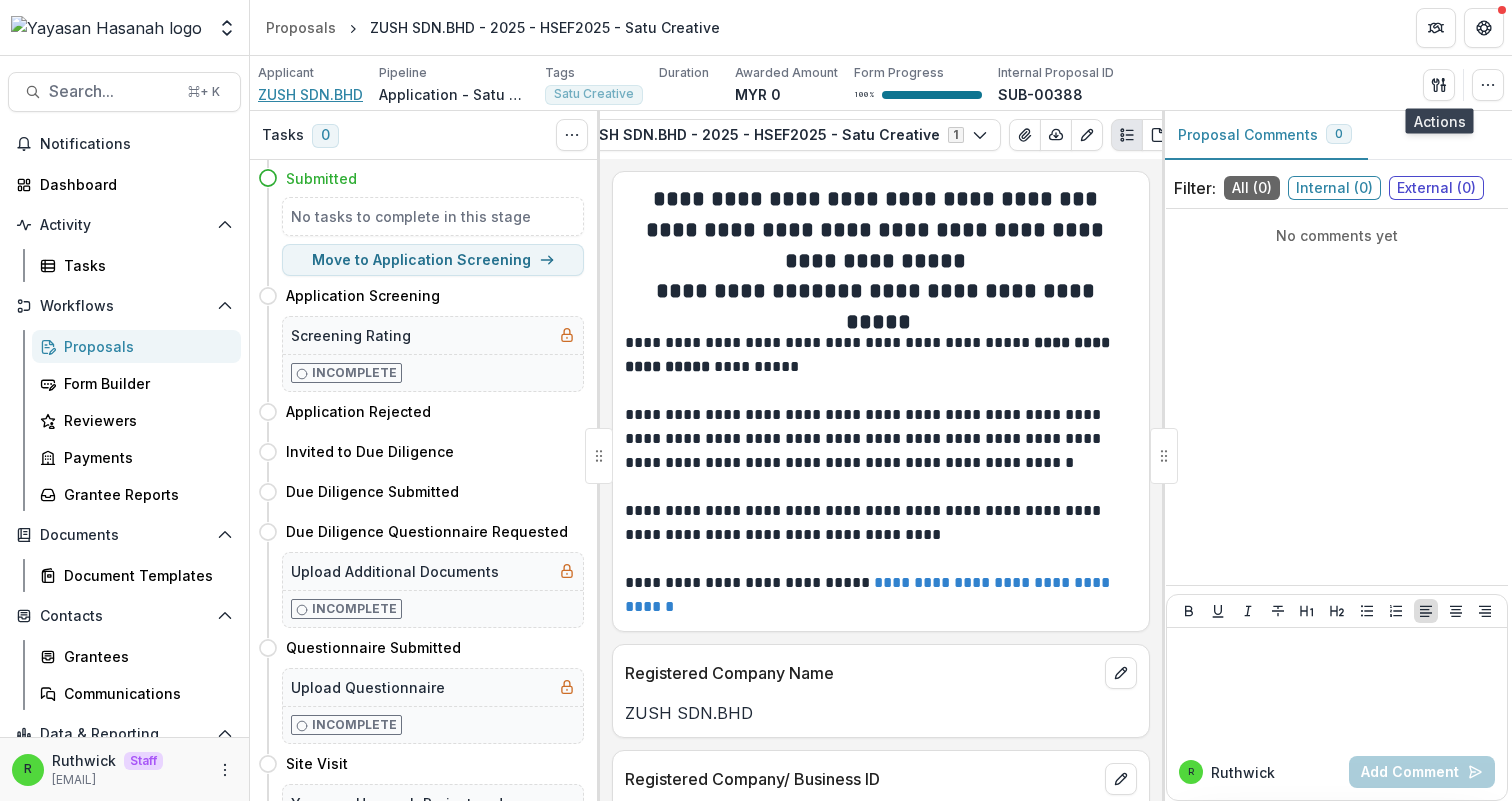 type 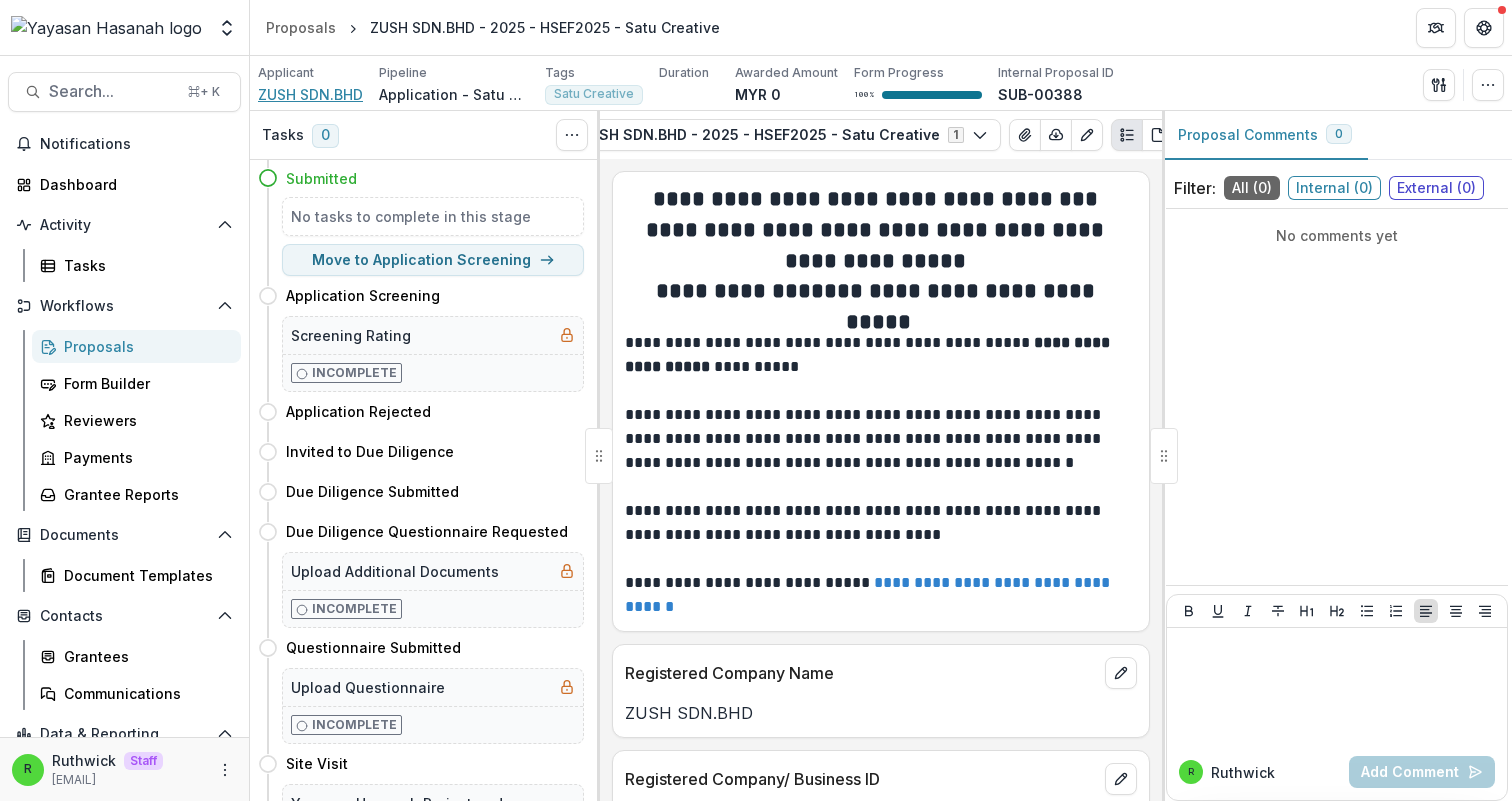 click on "ZUSH SDN.BHD" at bounding box center [310, 94] 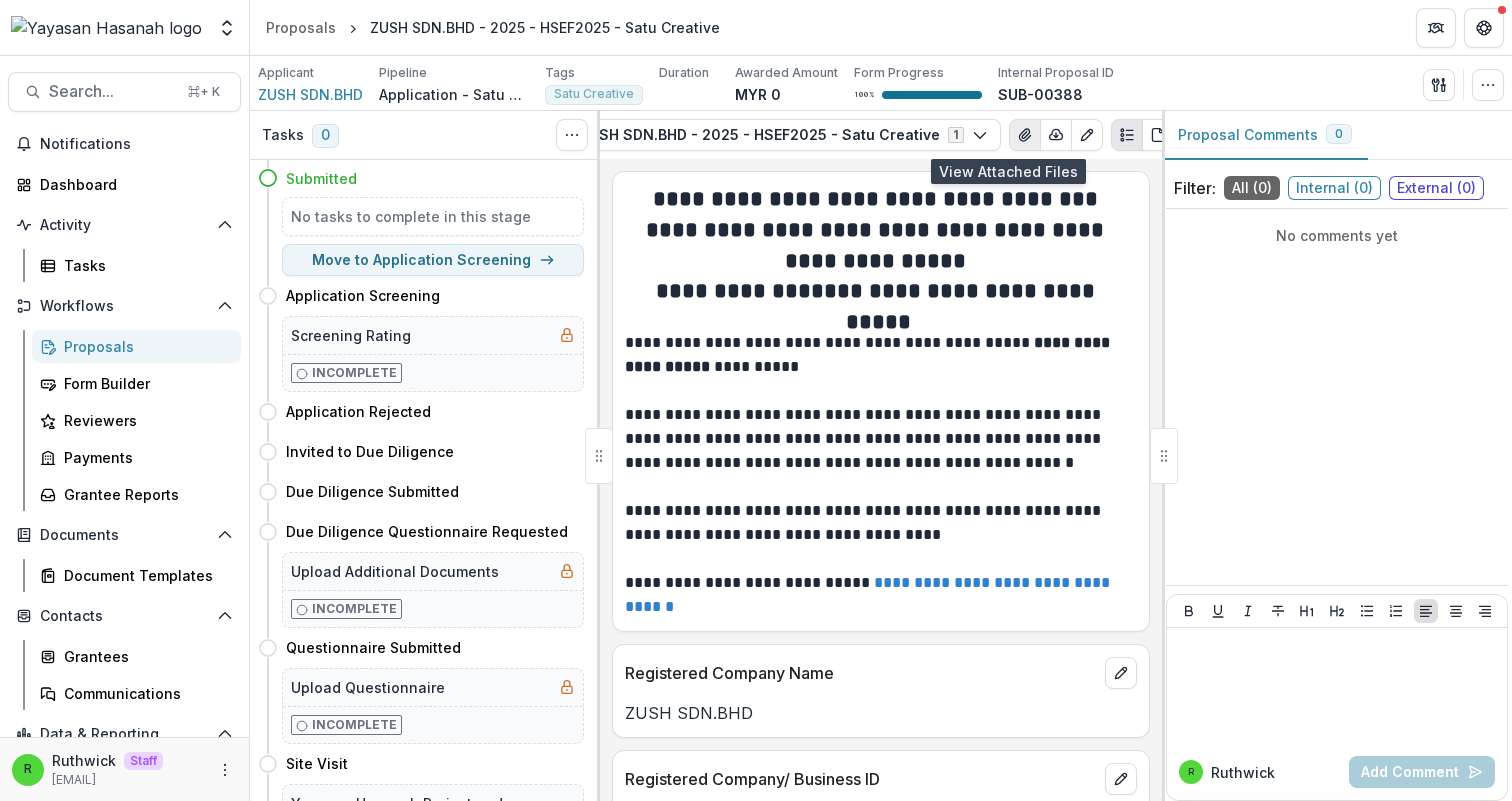 click 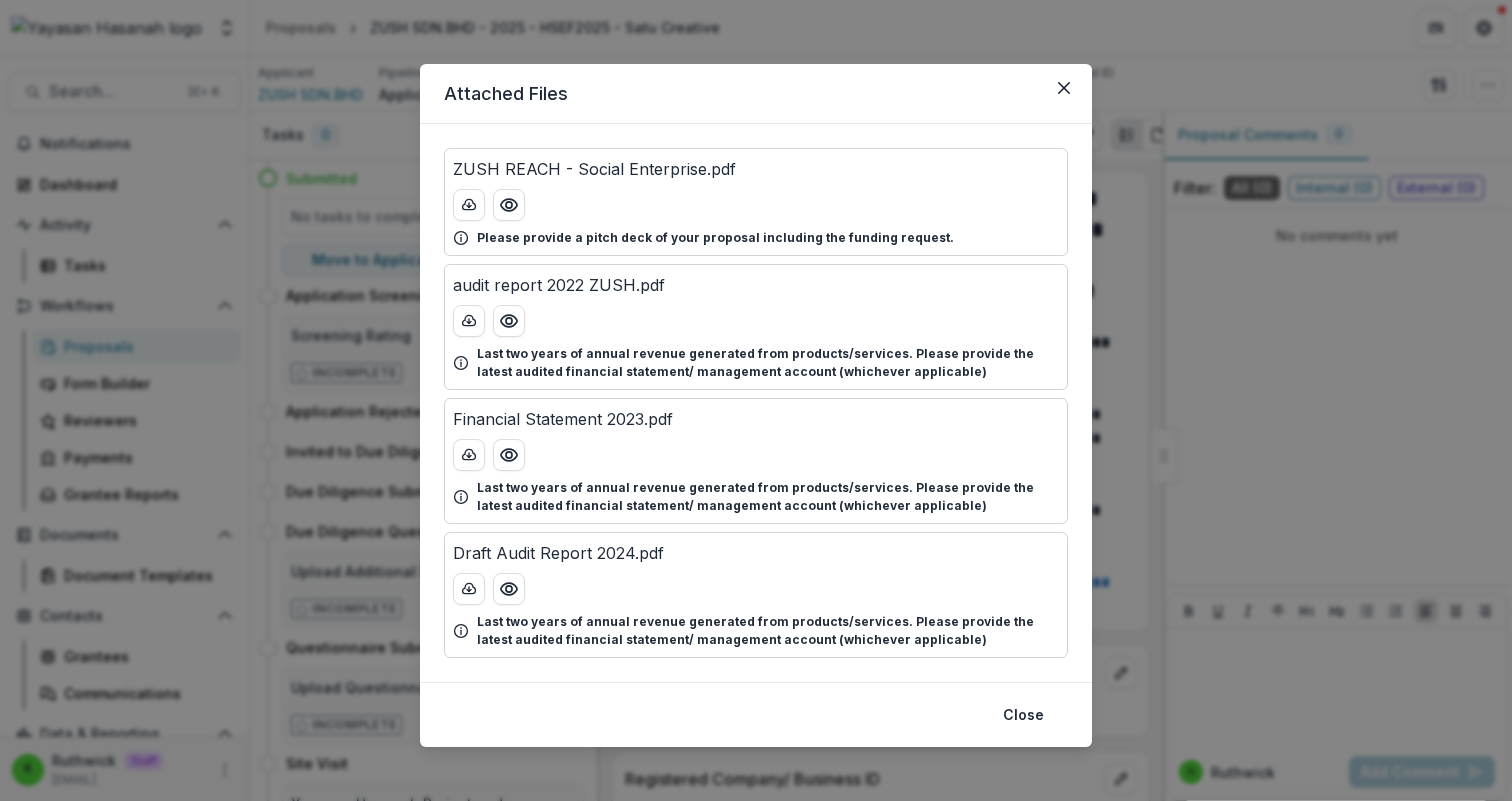 type 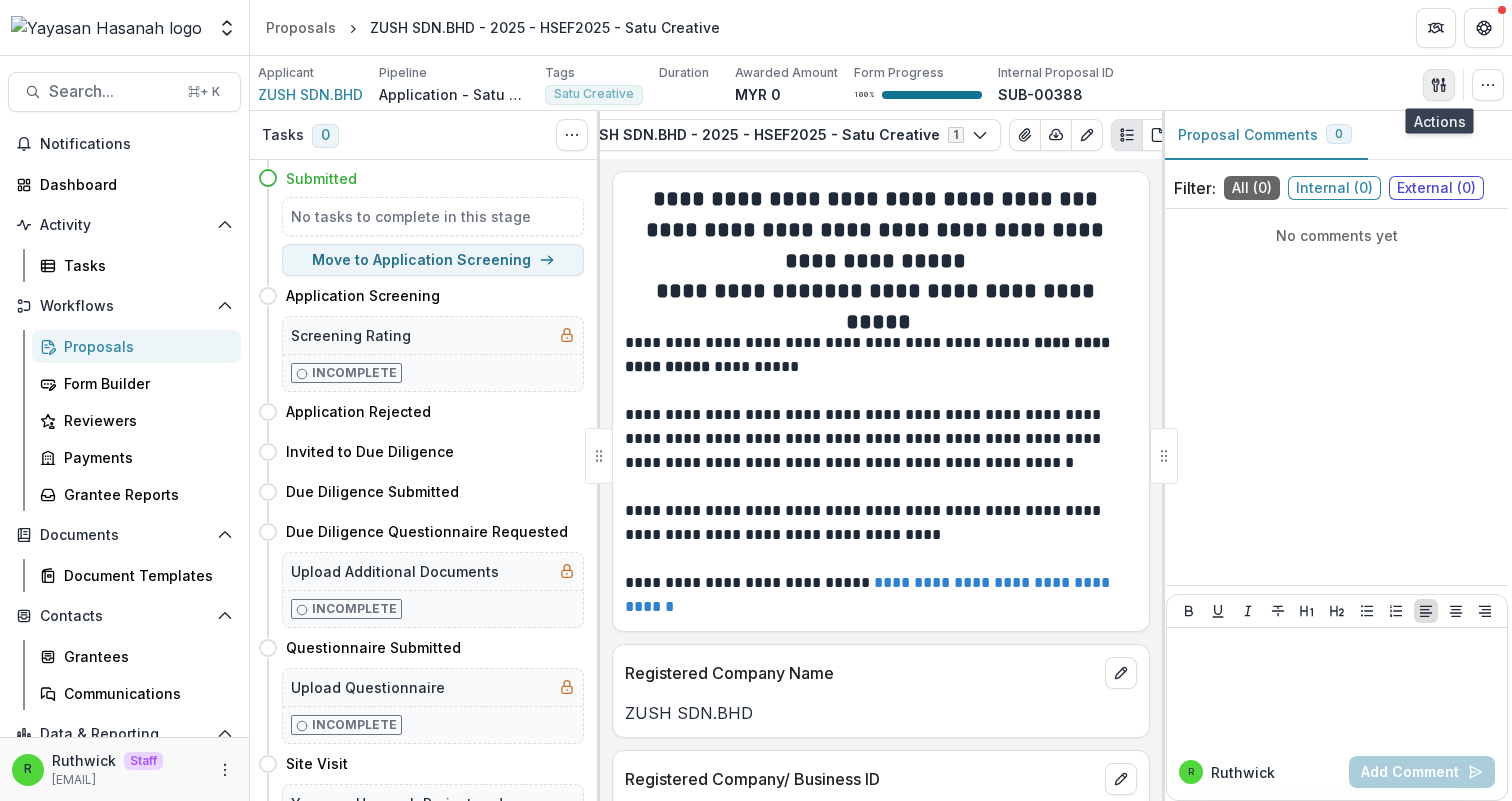 click at bounding box center [1439, 85] 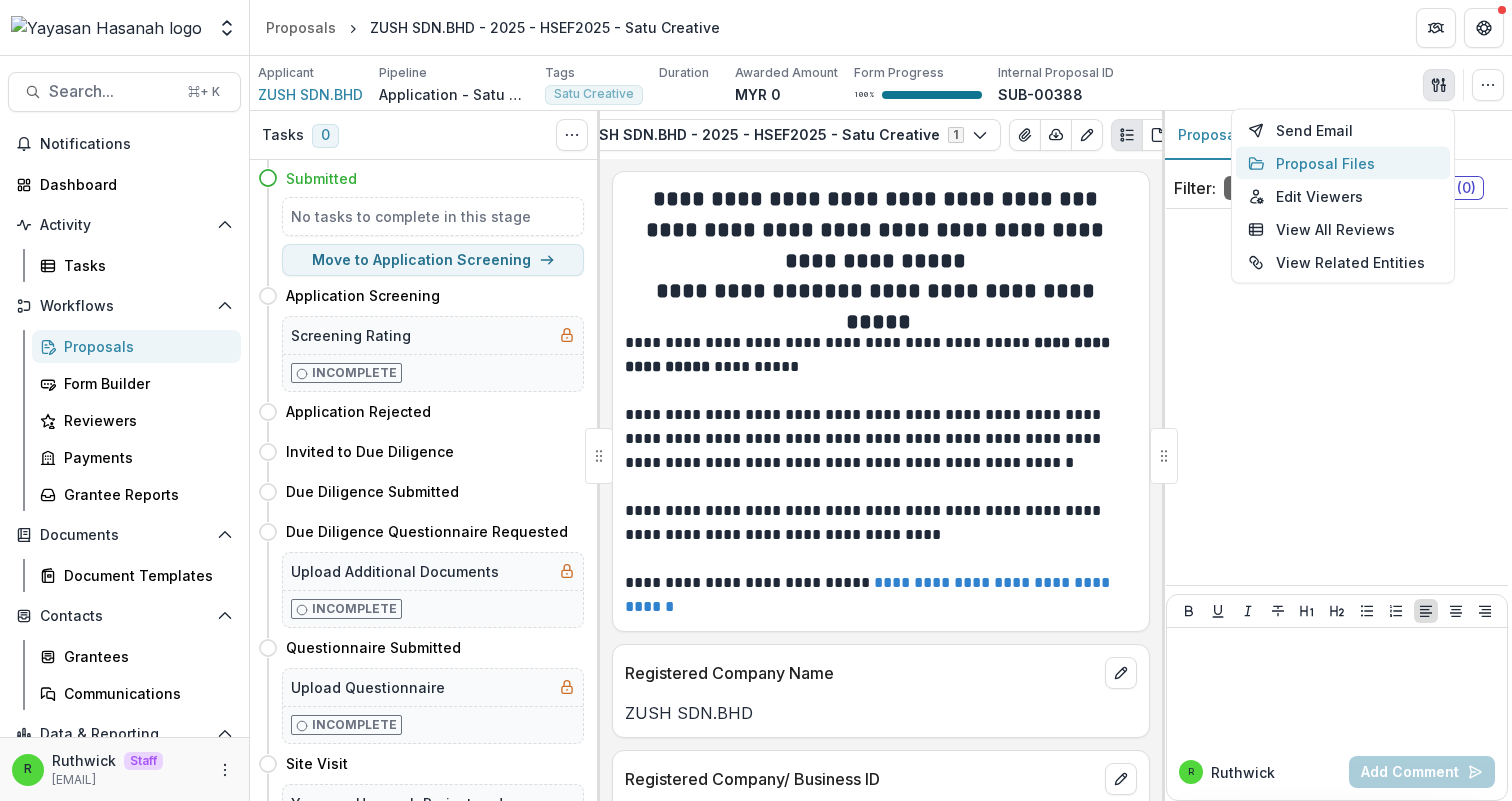 click on "Proposal Files" at bounding box center (1343, 163) 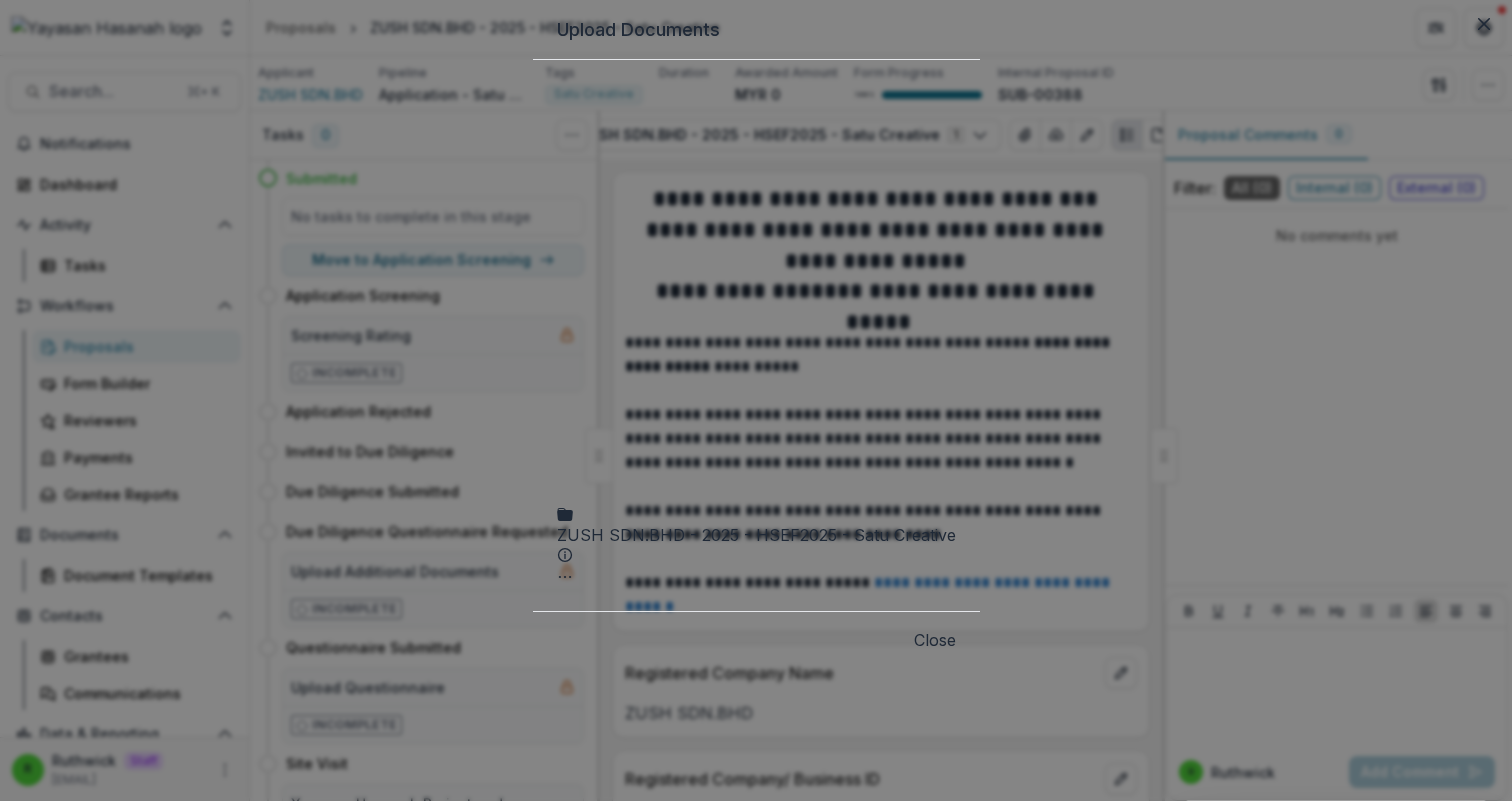 click on "ZUSH SDN.BHD - 2025 - HSEF2025 - Satu Creative" at bounding box center (756, 543) 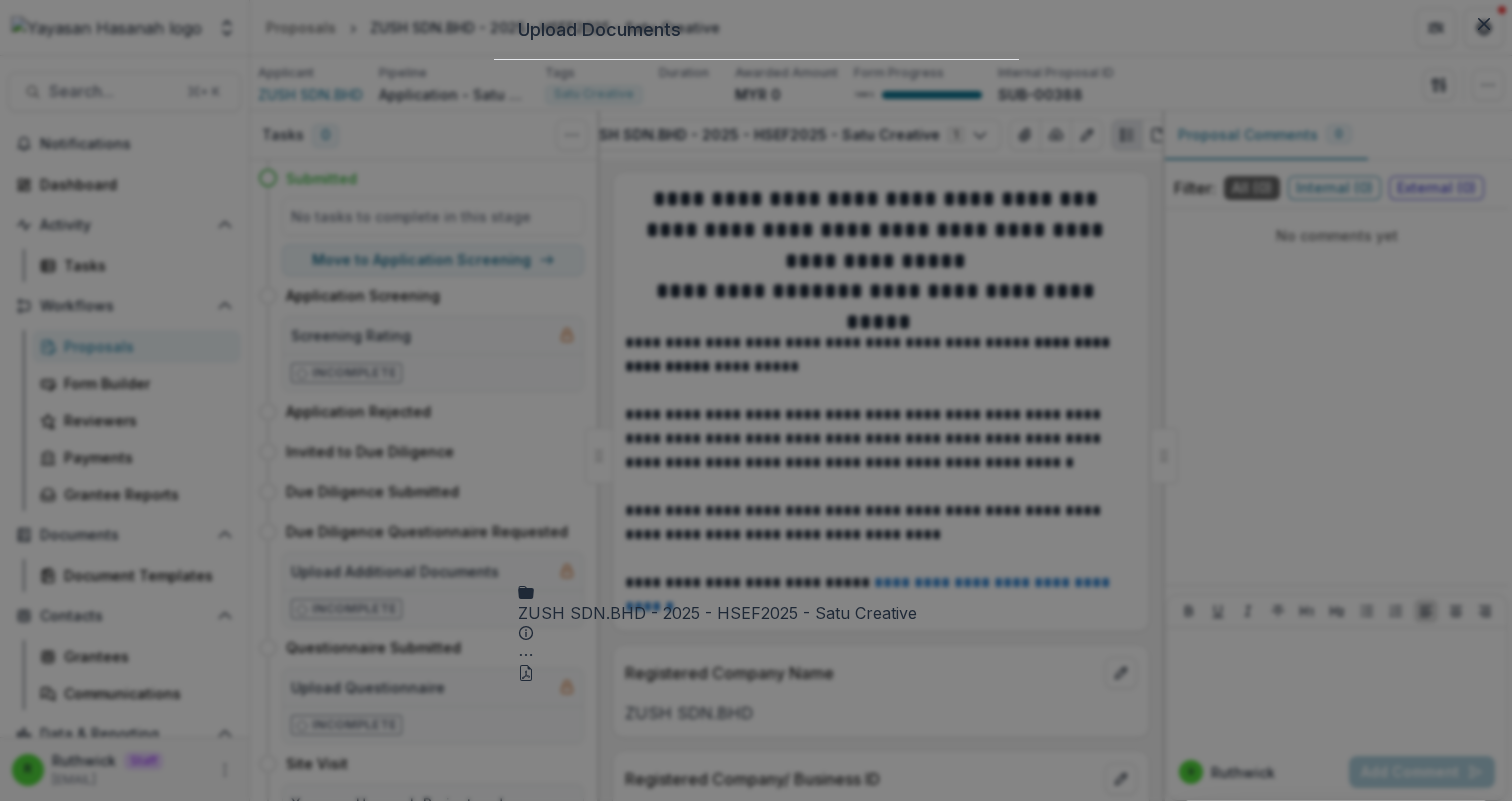 click on "Upload Documents ZUSH SDN.BHD - 2025 - HSEF2025 - Satu Creative Submission Temelio Proposal Attached proposal documents Report Tasks No tasks Folder Options Rename Add Subfolder Delete ZUSH REACH - Social Enterprise.pdf File Options Download Rename Delete Draft Audit Report 2024.pdf File Options Download Rename Delete Financial Statement 2023.pdf File Options Download Rename Delete audit report 2022 ZUSH.pdf File Options Download Rename Delete Proposal: ZUSH SDN.BHD - 2025 - HSEF2025 - Satu Creative File Options Download Rename Delete
To pick up a draggable item, press the space bar.
While dragging, use the arrow keys to move the item.
Press space again to drop the item in its new position, or press escape to cancel.
Close" at bounding box center [756, 400] 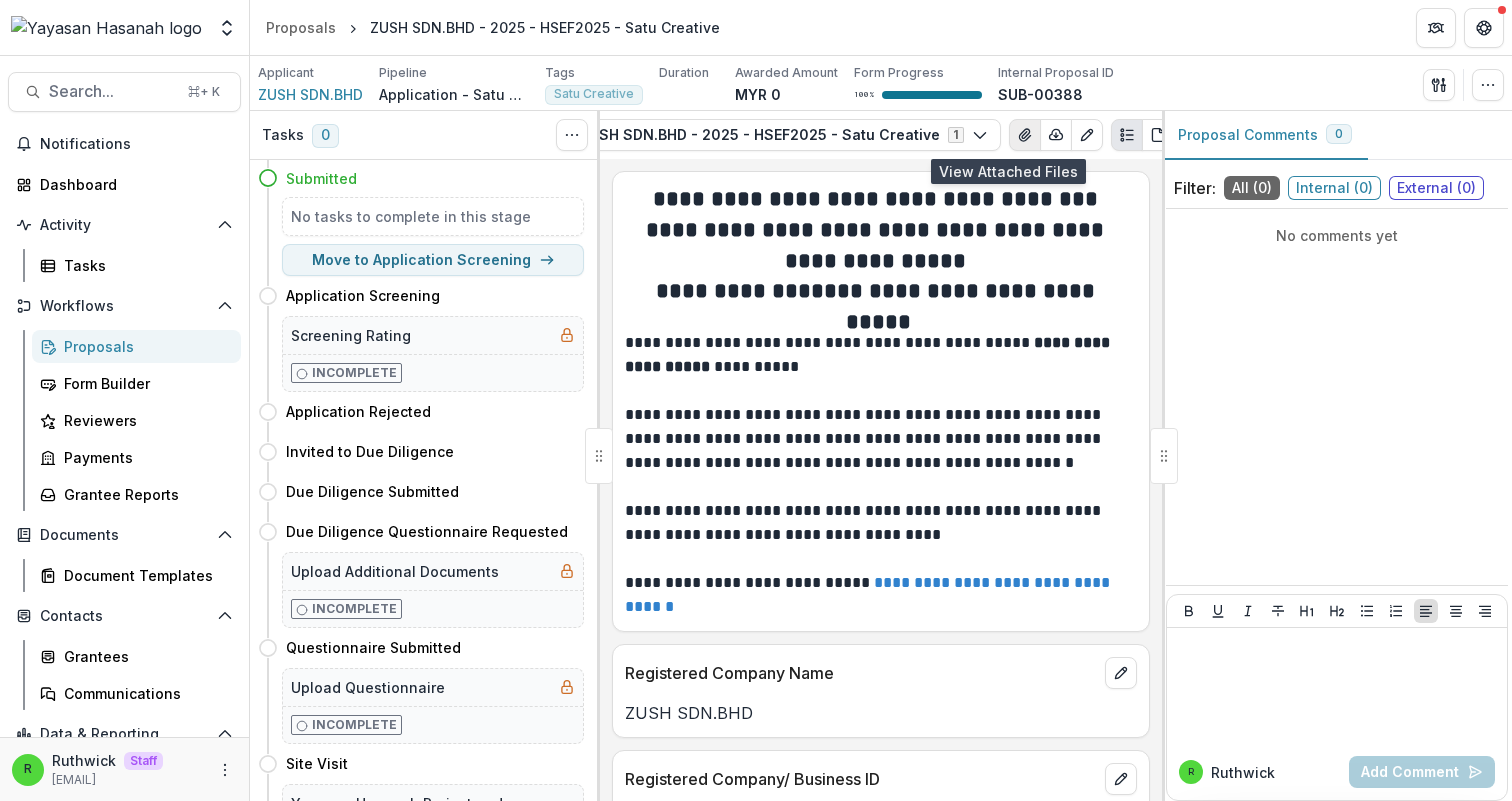click 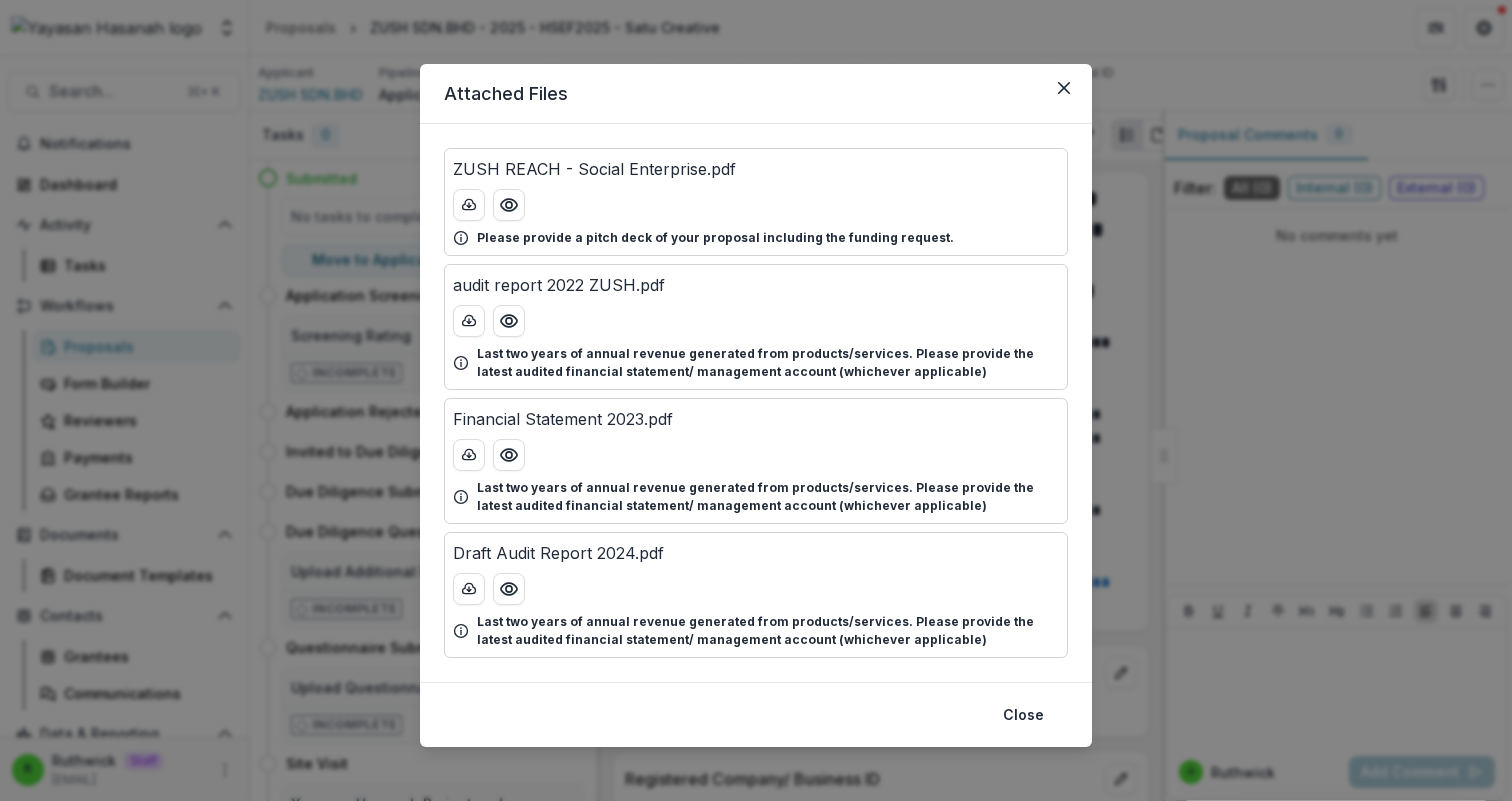 click on "audit report 2022 ZUSH.pdf" at bounding box center [559, 285] 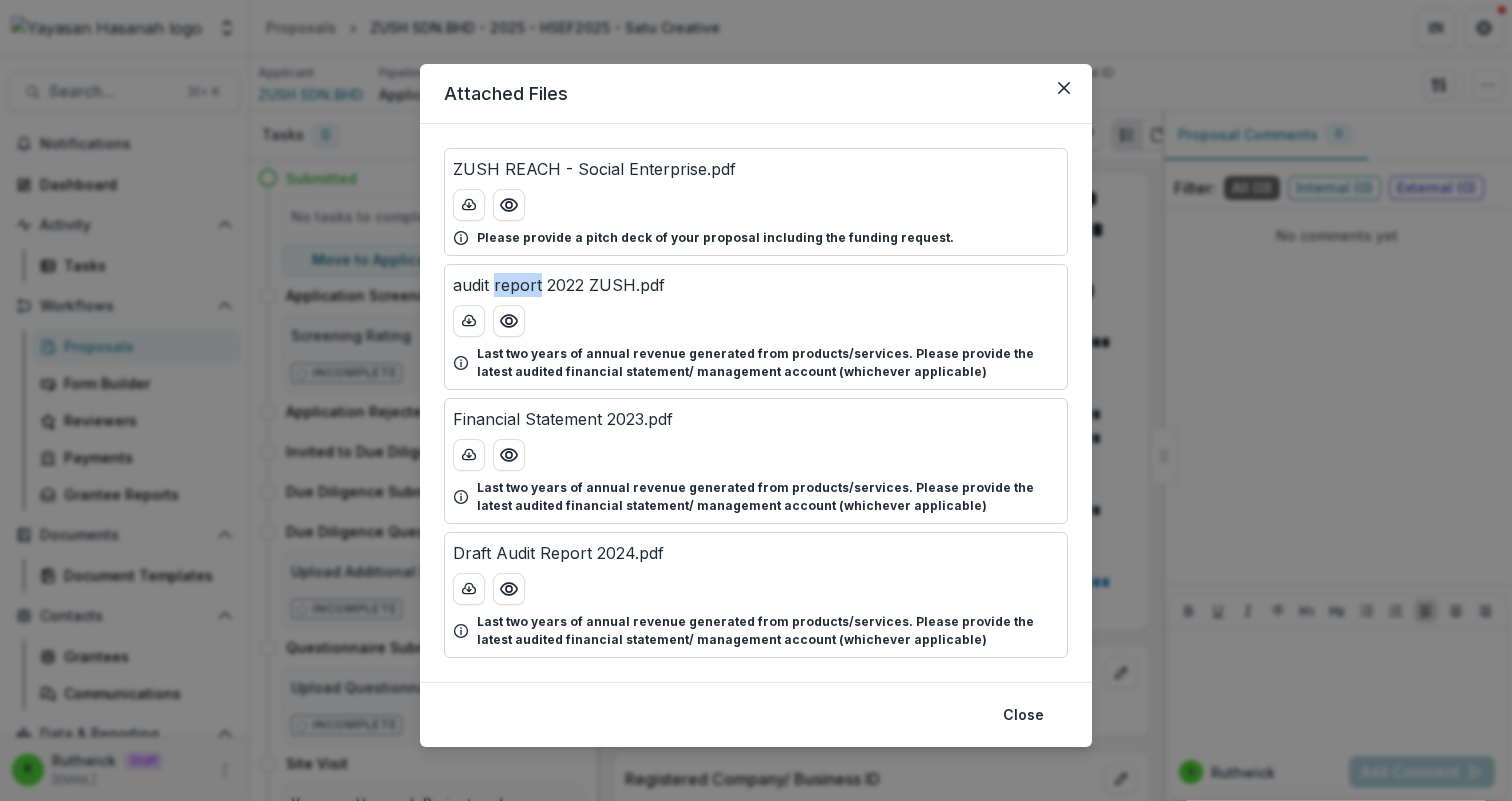 click on "audit report 2022 ZUSH.pdf" at bounding box center [559, 285] 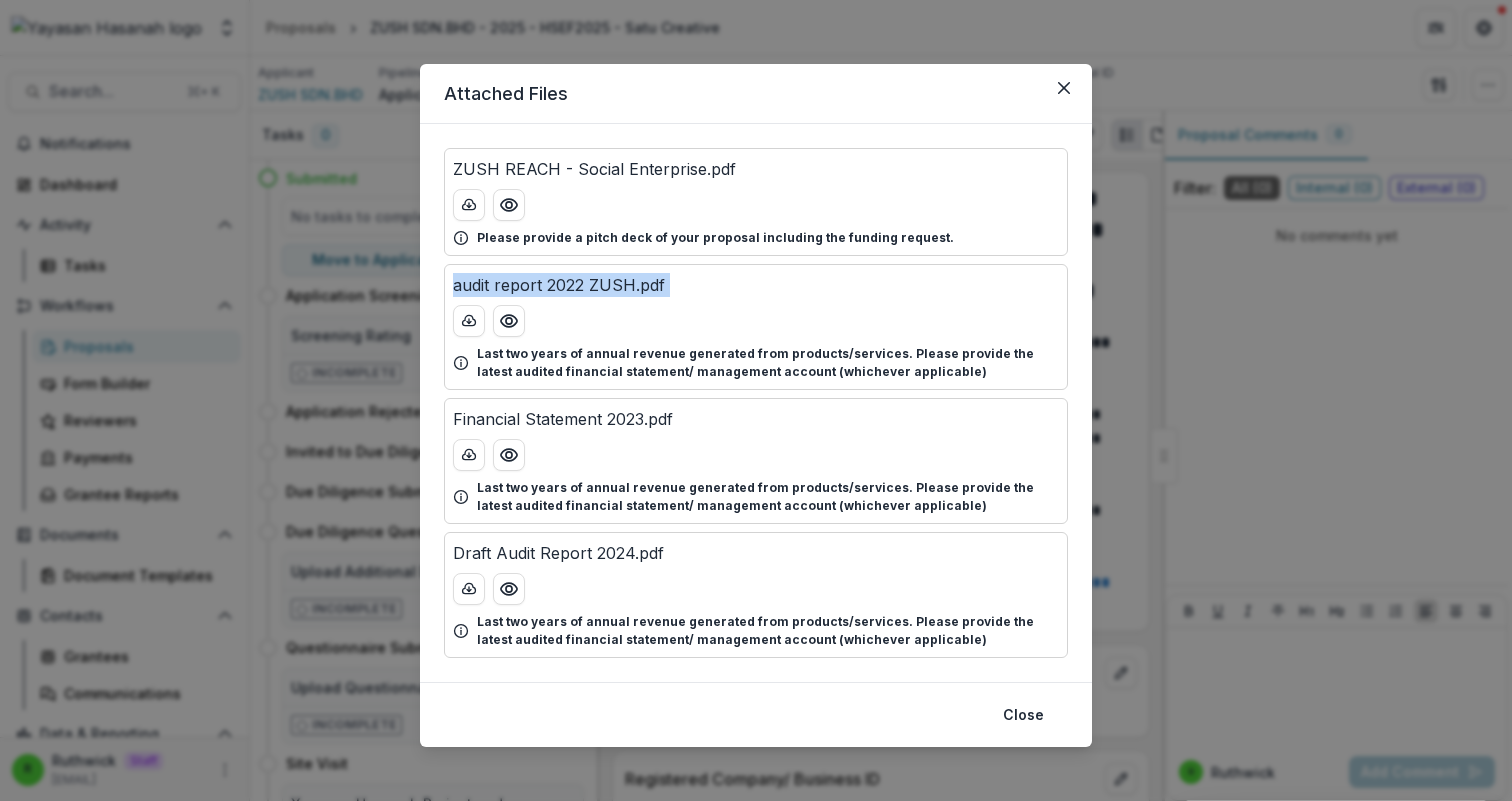 click on "audit report 2022 ZUSH.pdf" at bounding box center (559, 285) 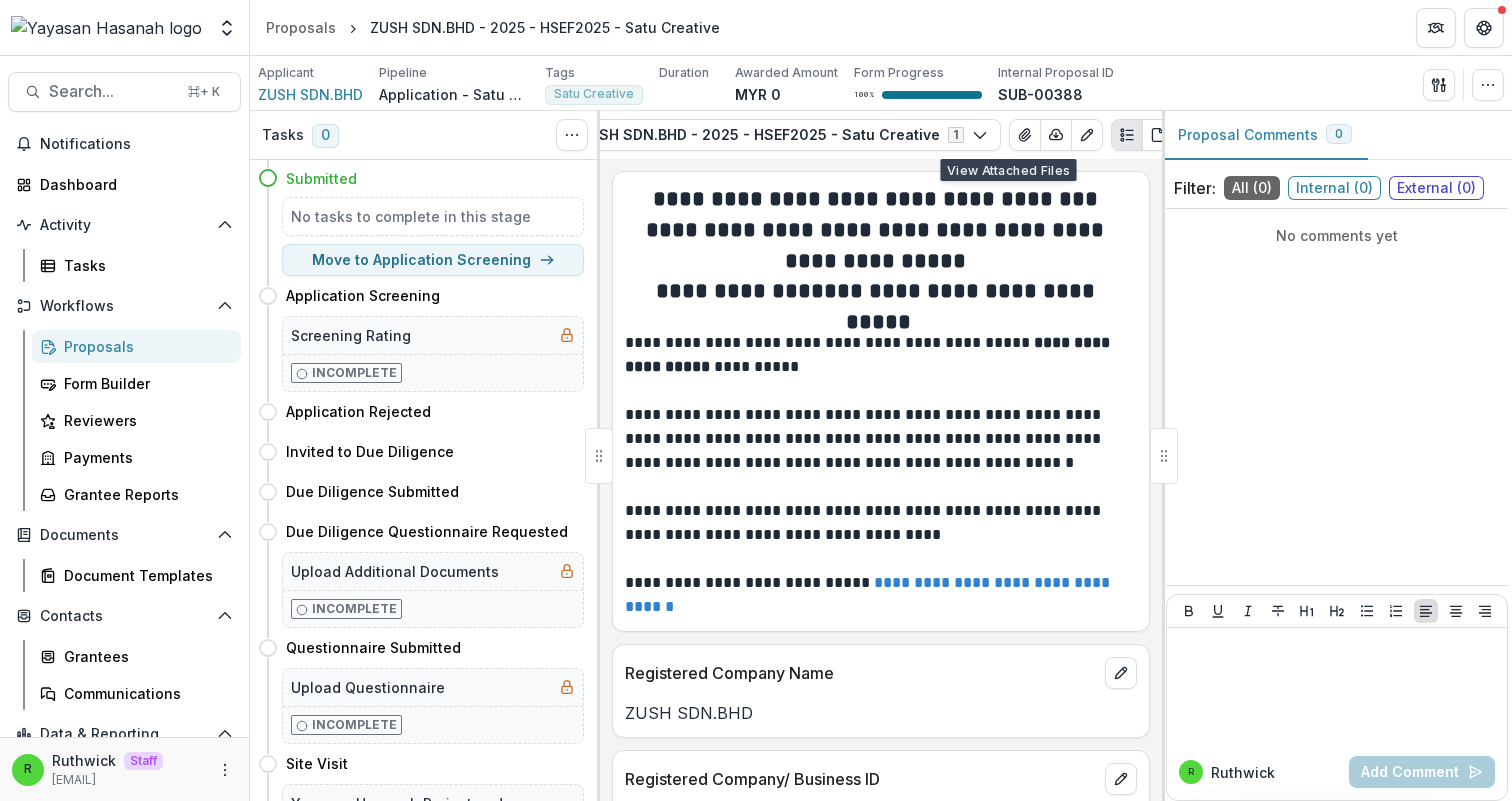 scroll, scrollTop: 3629, scrollLeft: 0, axis: vertical 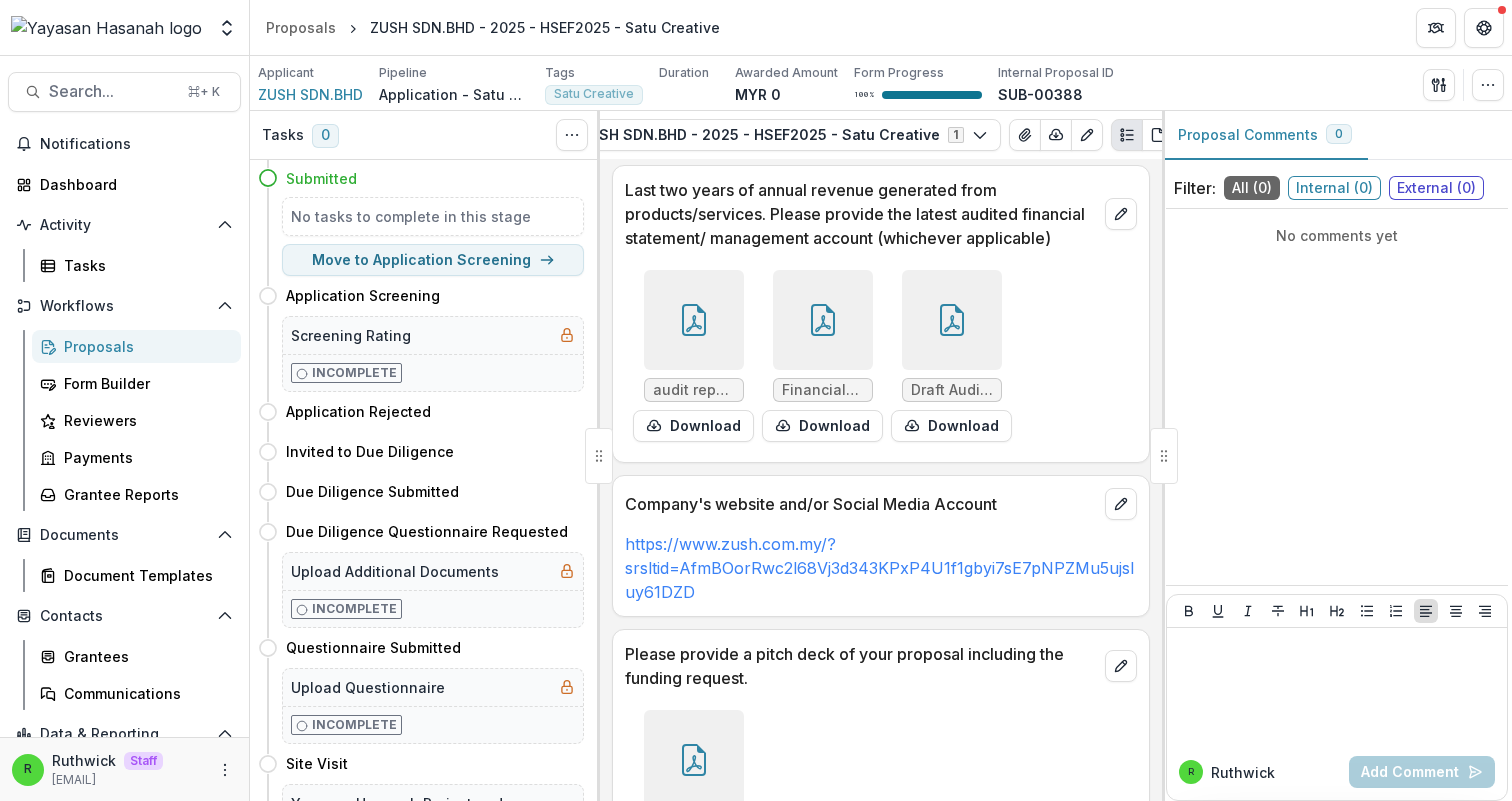 click on "audit report 2022 ZUSH.pdf Download Financial Statement 2023.pdf Download Draft Audit Report 2024.pdf Download" at bounding box center [881, 350] 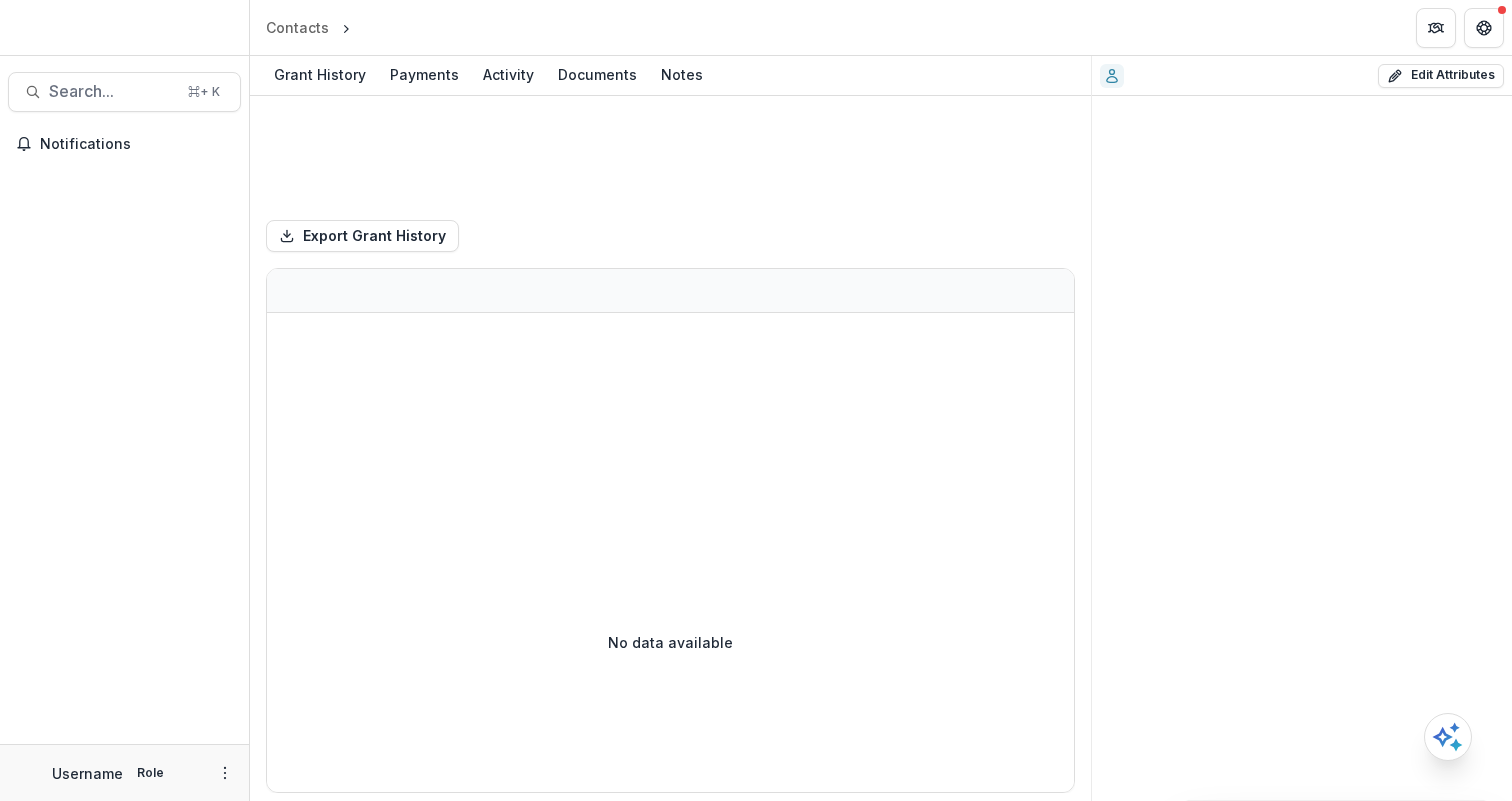 scroll, scrollTop: 0, scrollLeft: 0, axis: both 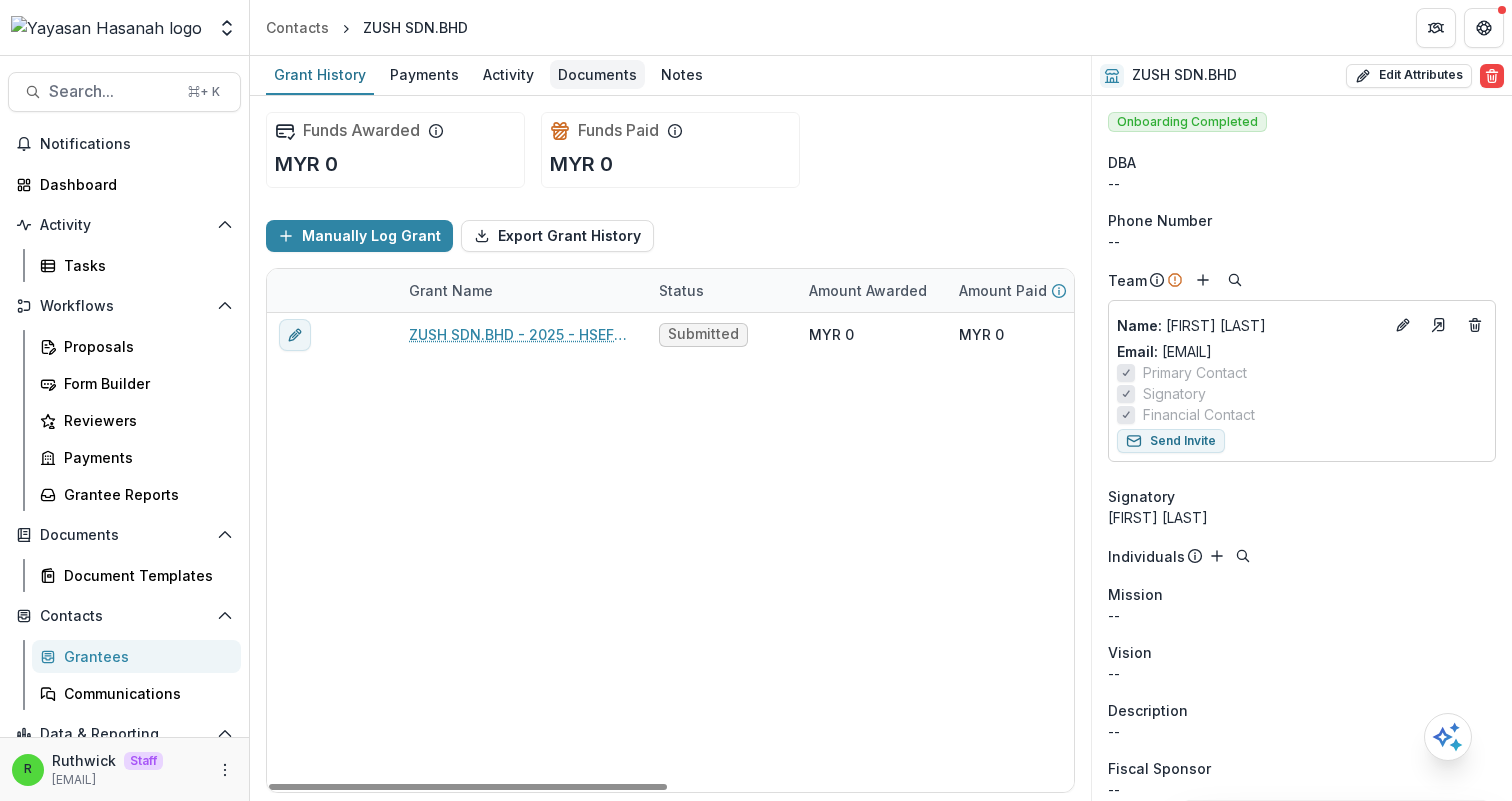 click on "Documents" at bounding box center (597, 74) 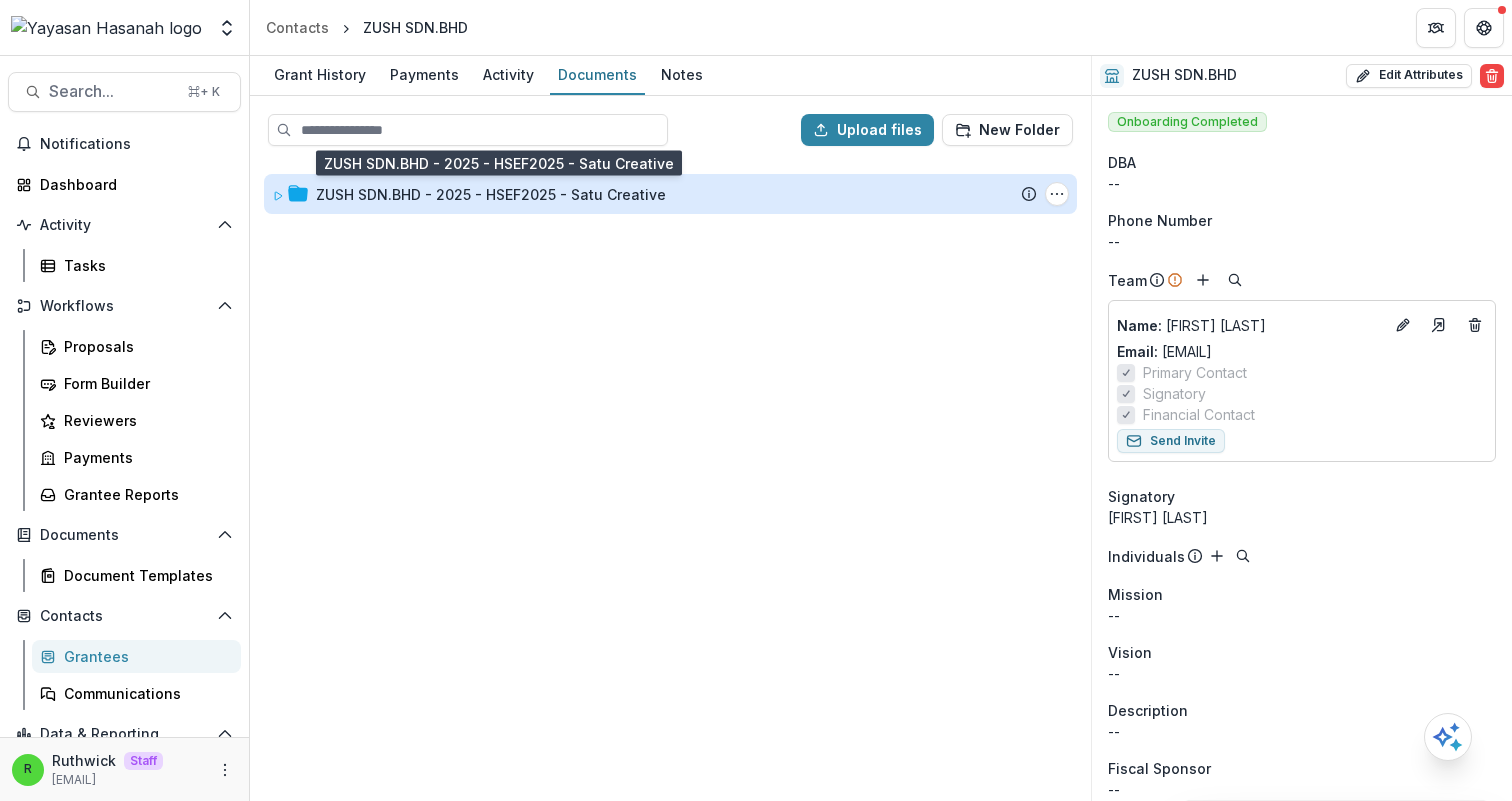 click on "ZUSH SDN.BHD - 2025 - HSEF2025 - Satu Creative" at bounding box center [491, 194] 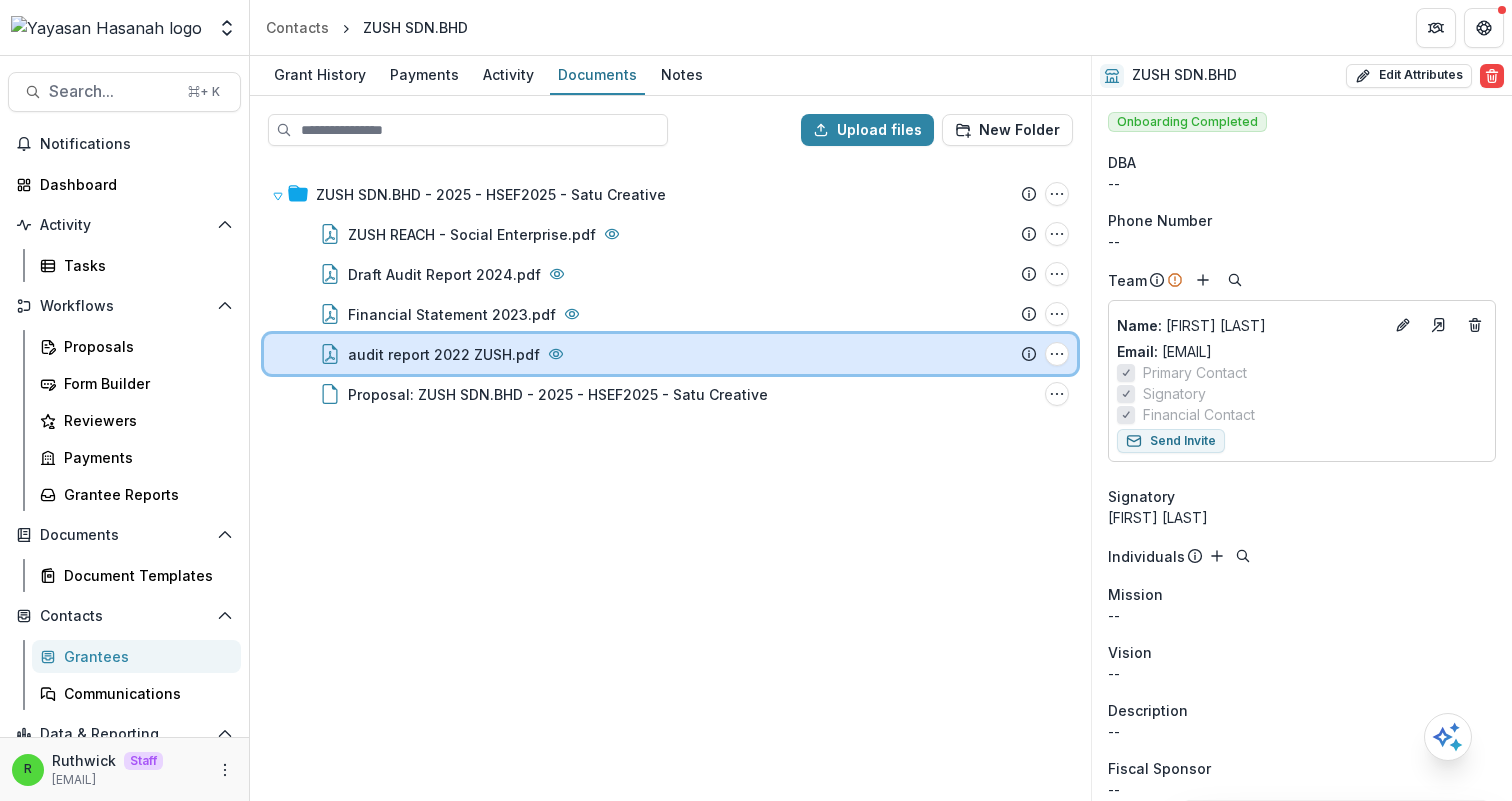 click on "audit report 2022 ZUSH.pdf" at bounding box center (680, 354) 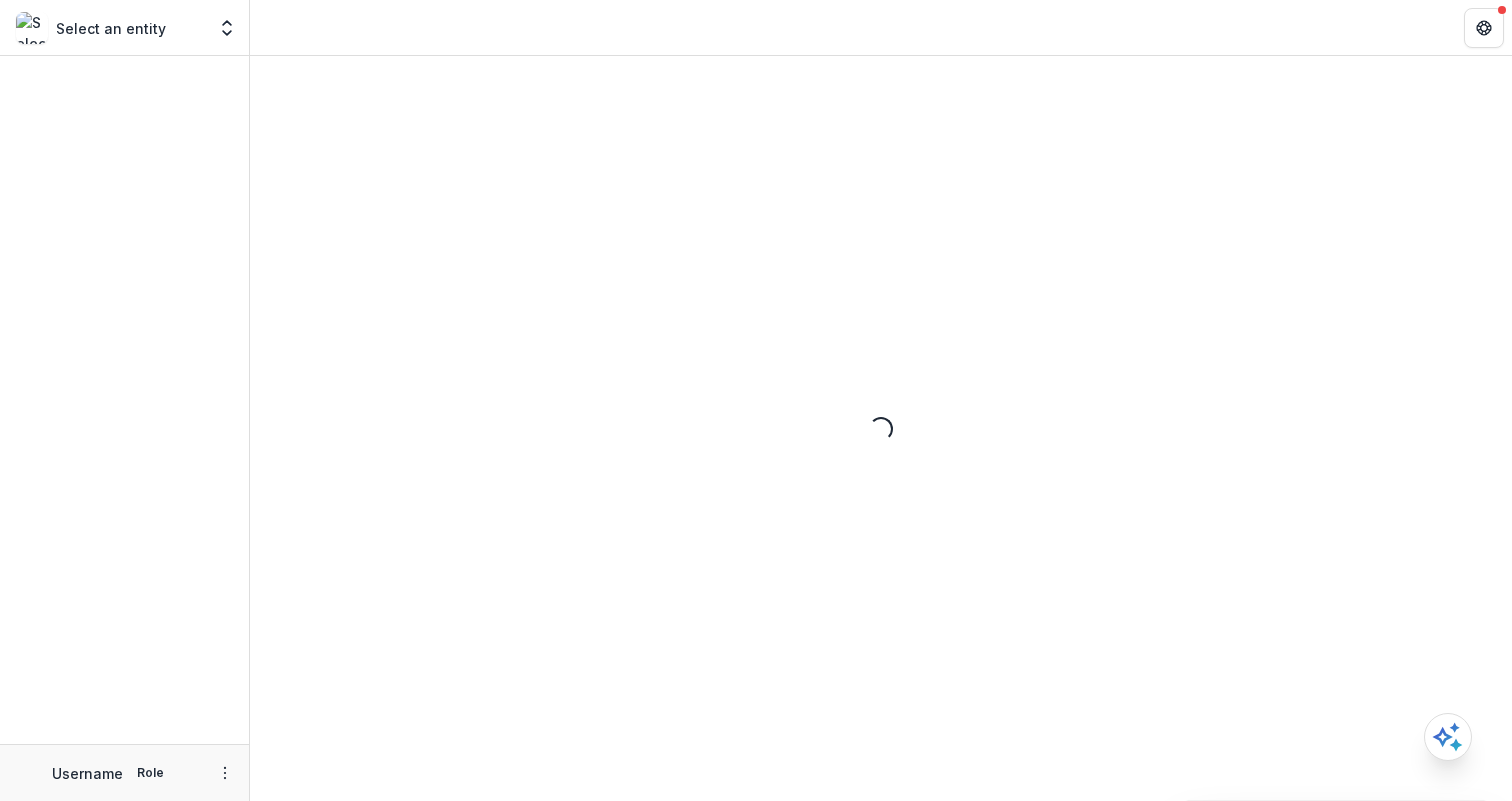 scroll, scrollTop: 0, scrollLeft: 0, axis: both 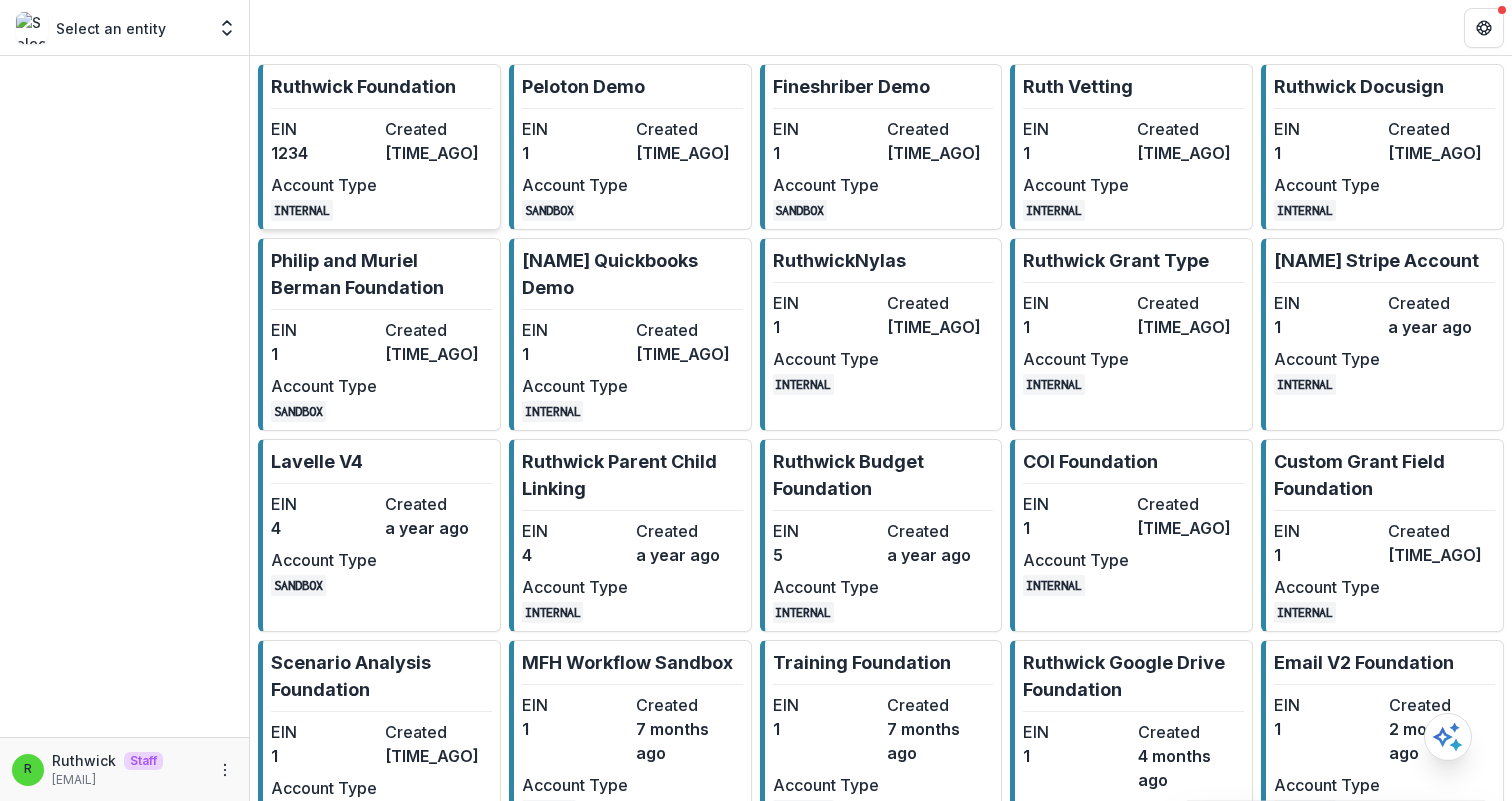 click on "[YEARS] ago" at bounding box center [438, 153] 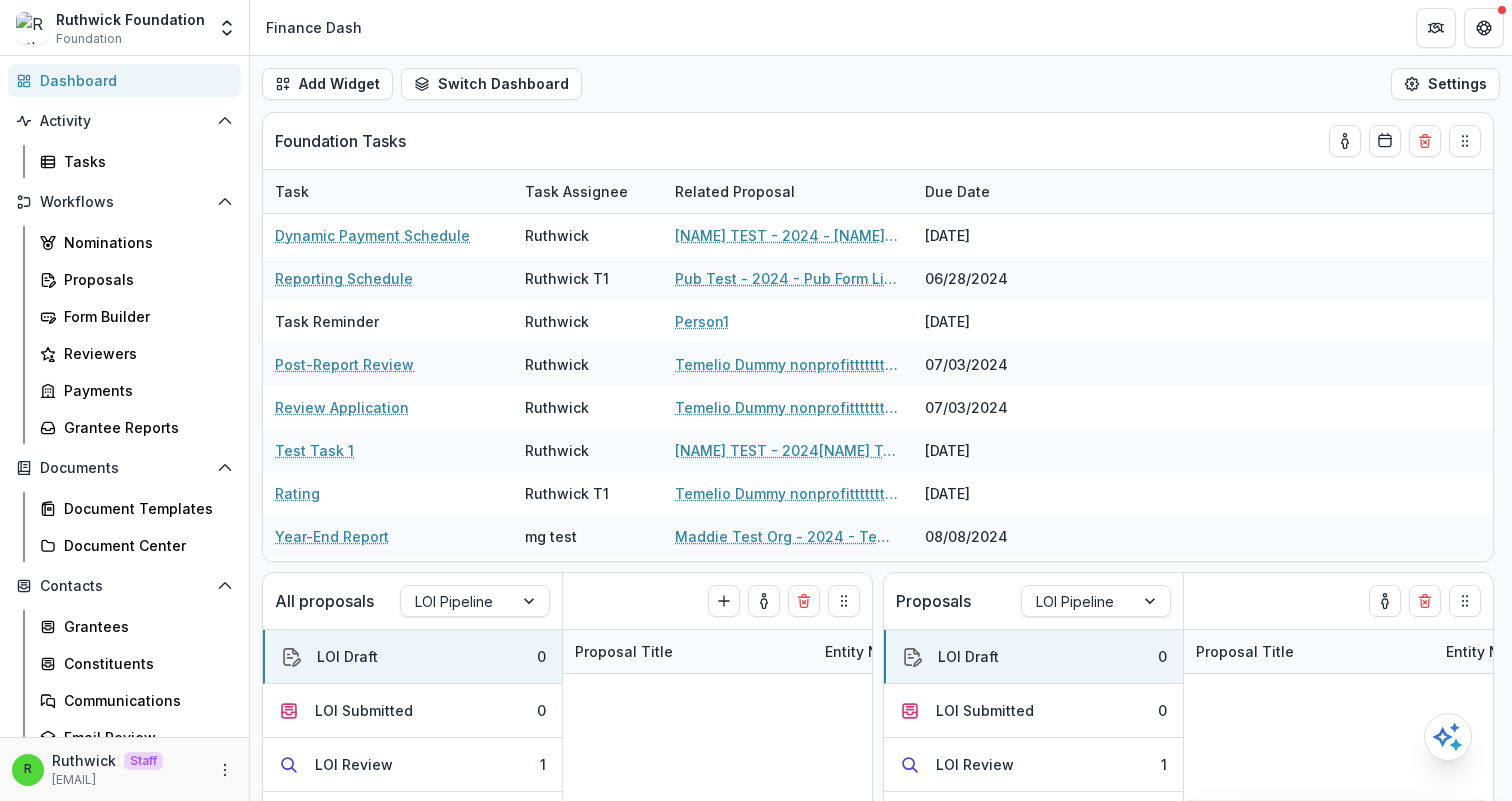scroll, scrollTop: 114, scrollLeft: 0, axis: vertical 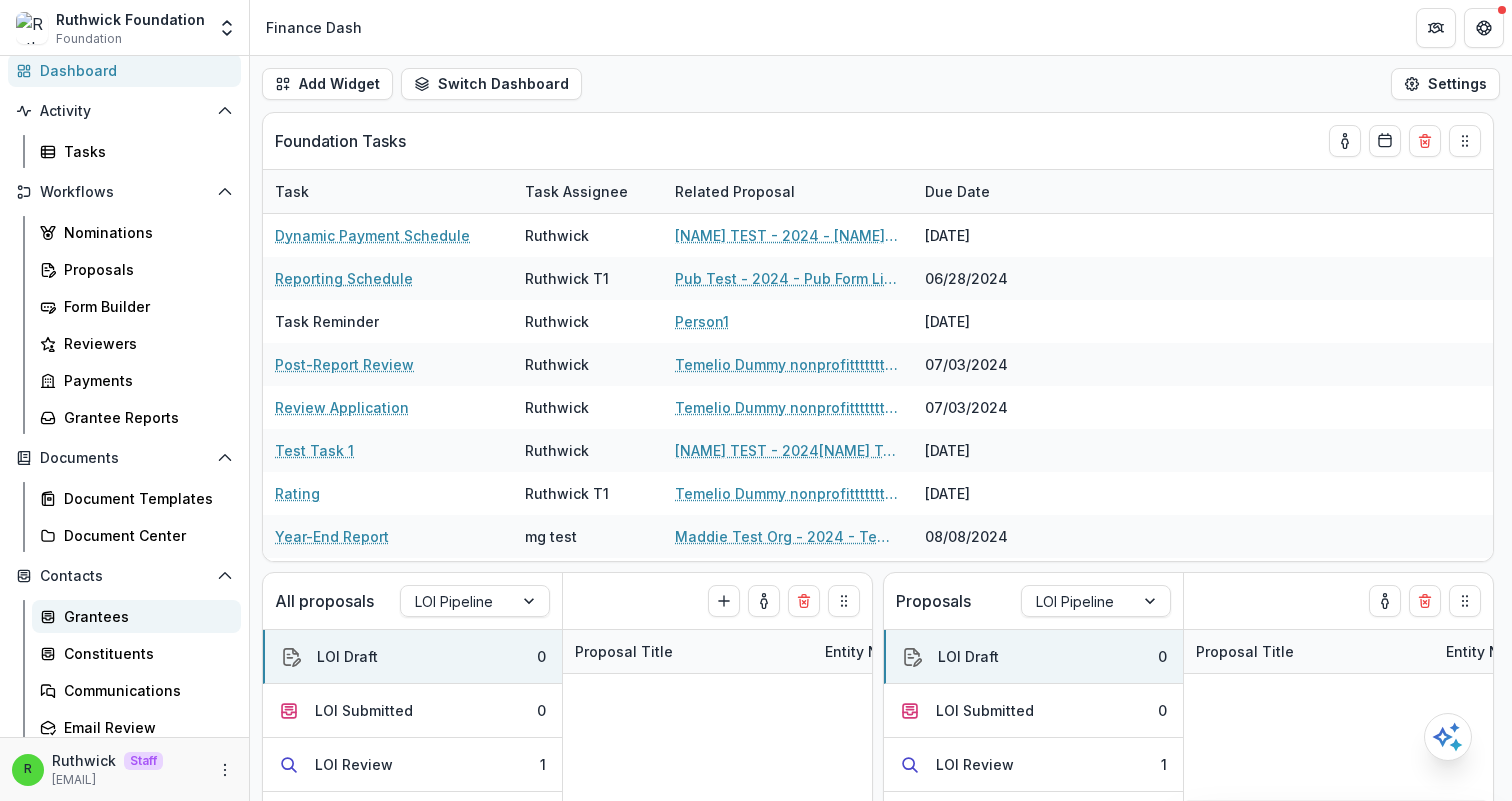 click on "Grantees" at bounding box center (144, 616) 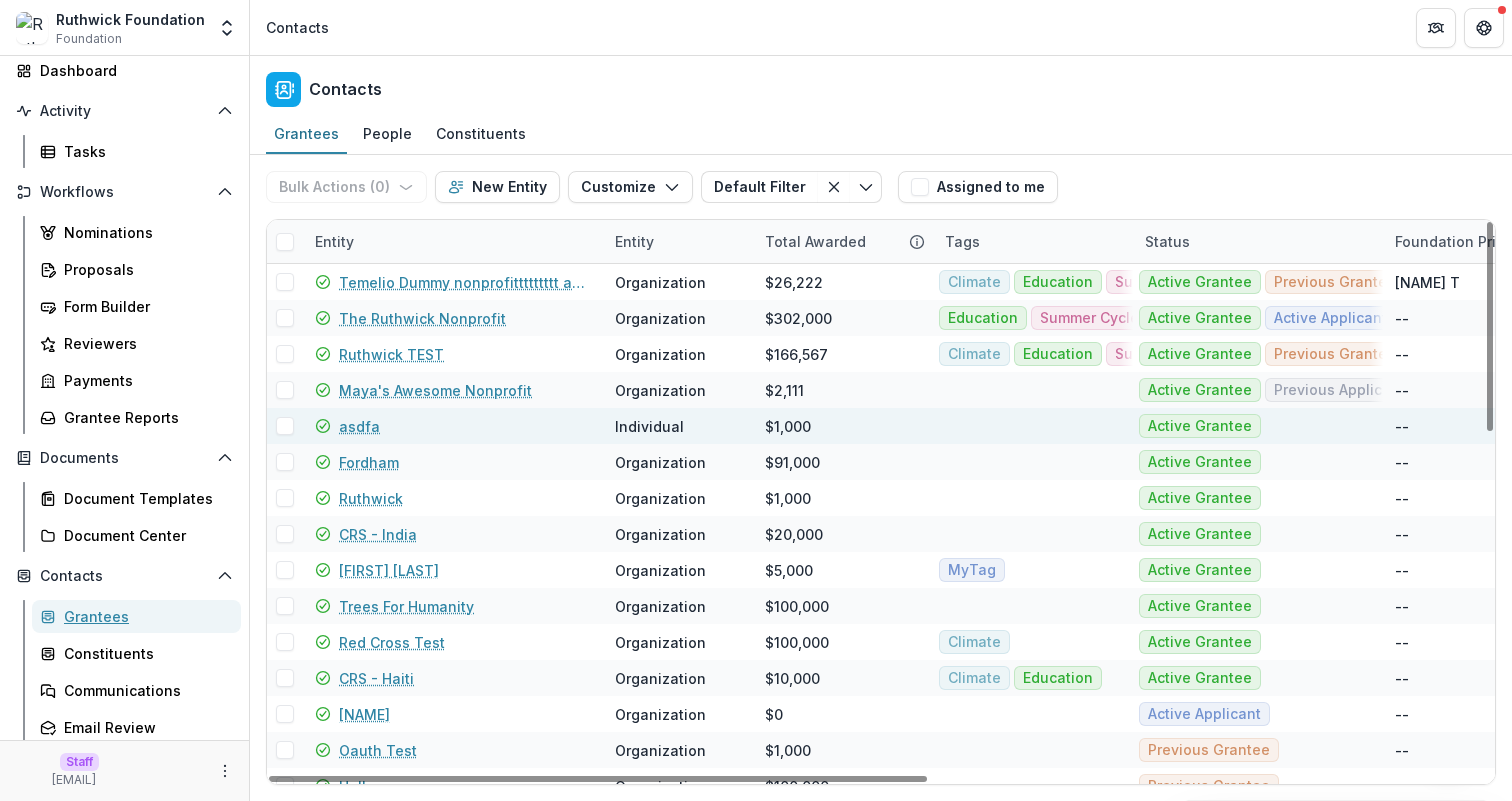 scroll, scrollTop: 66, scrollLeft: 0, axis: vertical 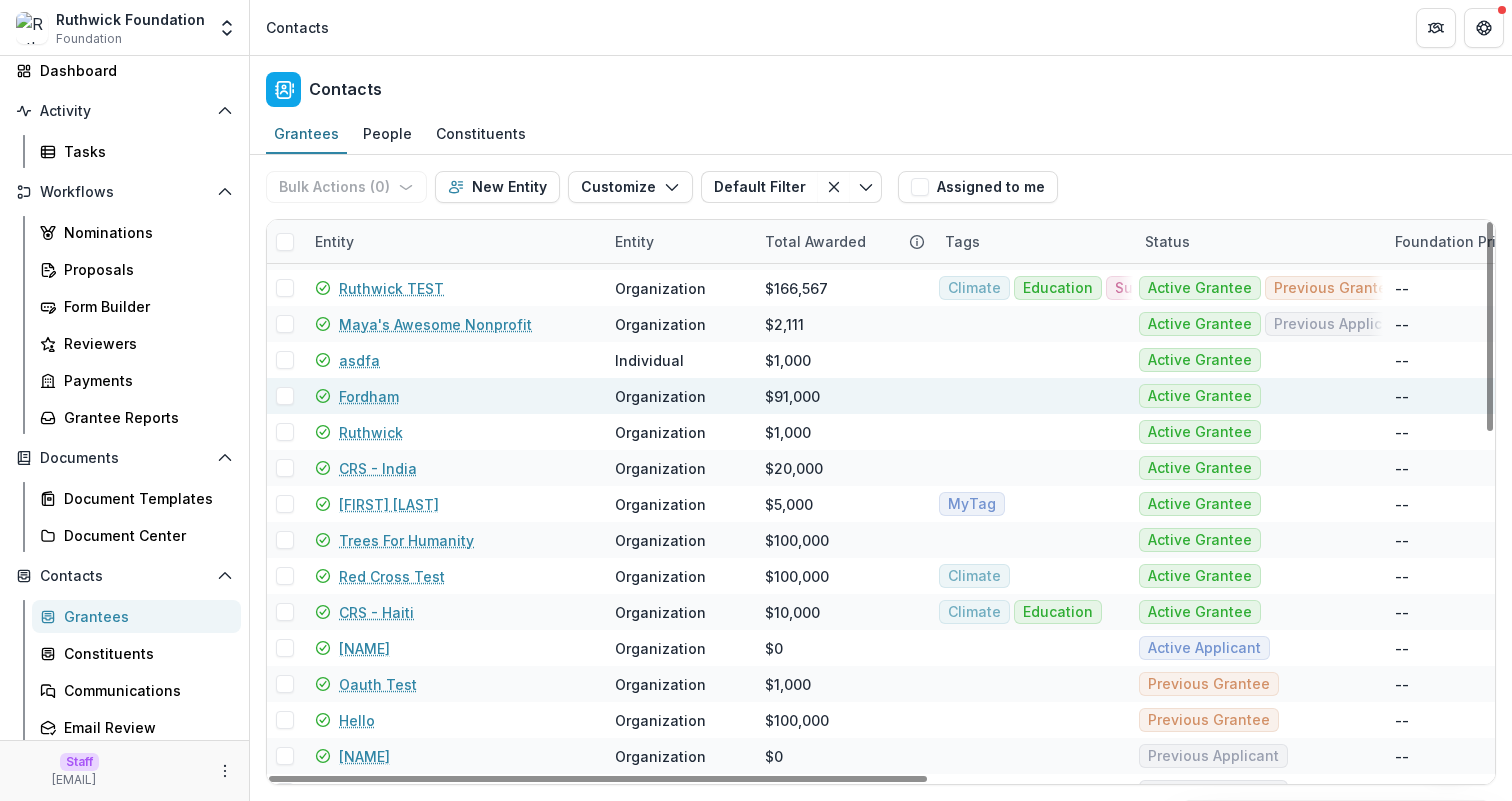 click on "Fordham" at bounding box center [369, 396] 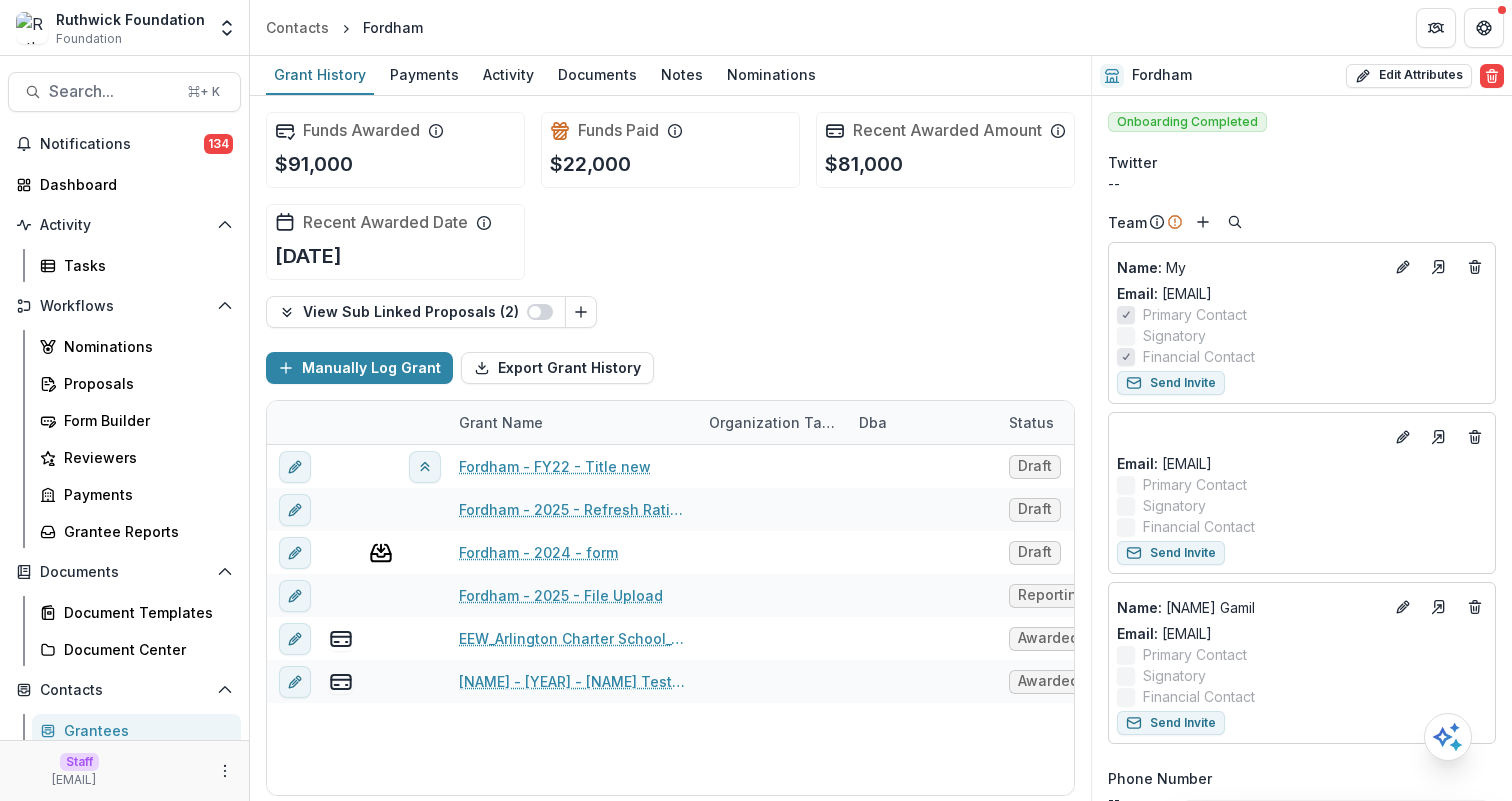 click on "View Sub Linked Proposals ( 2 )" at bounding box center [670, 312] 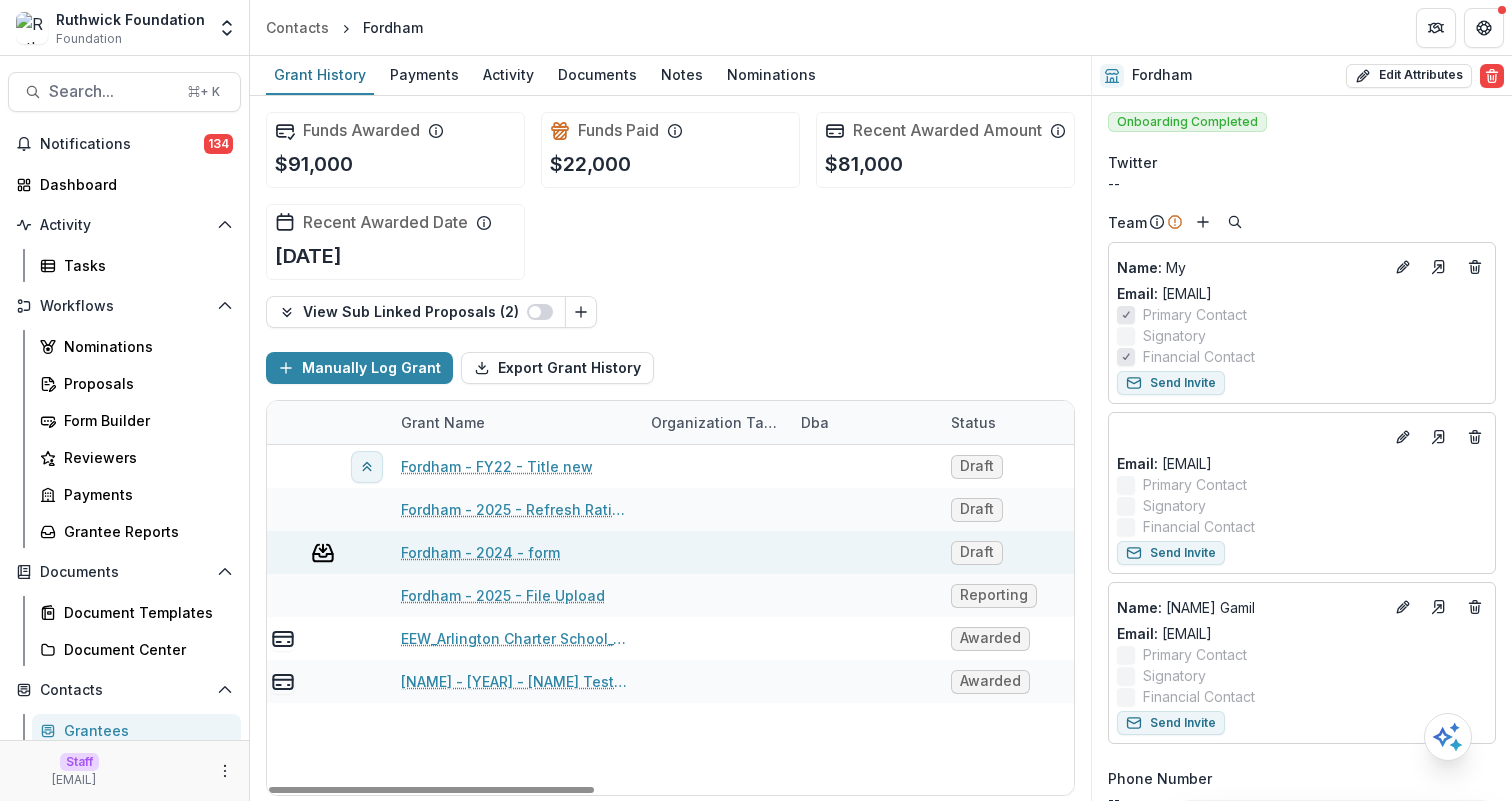 scroll, scrollTop: 0, scrollLeft: 0, axis: both 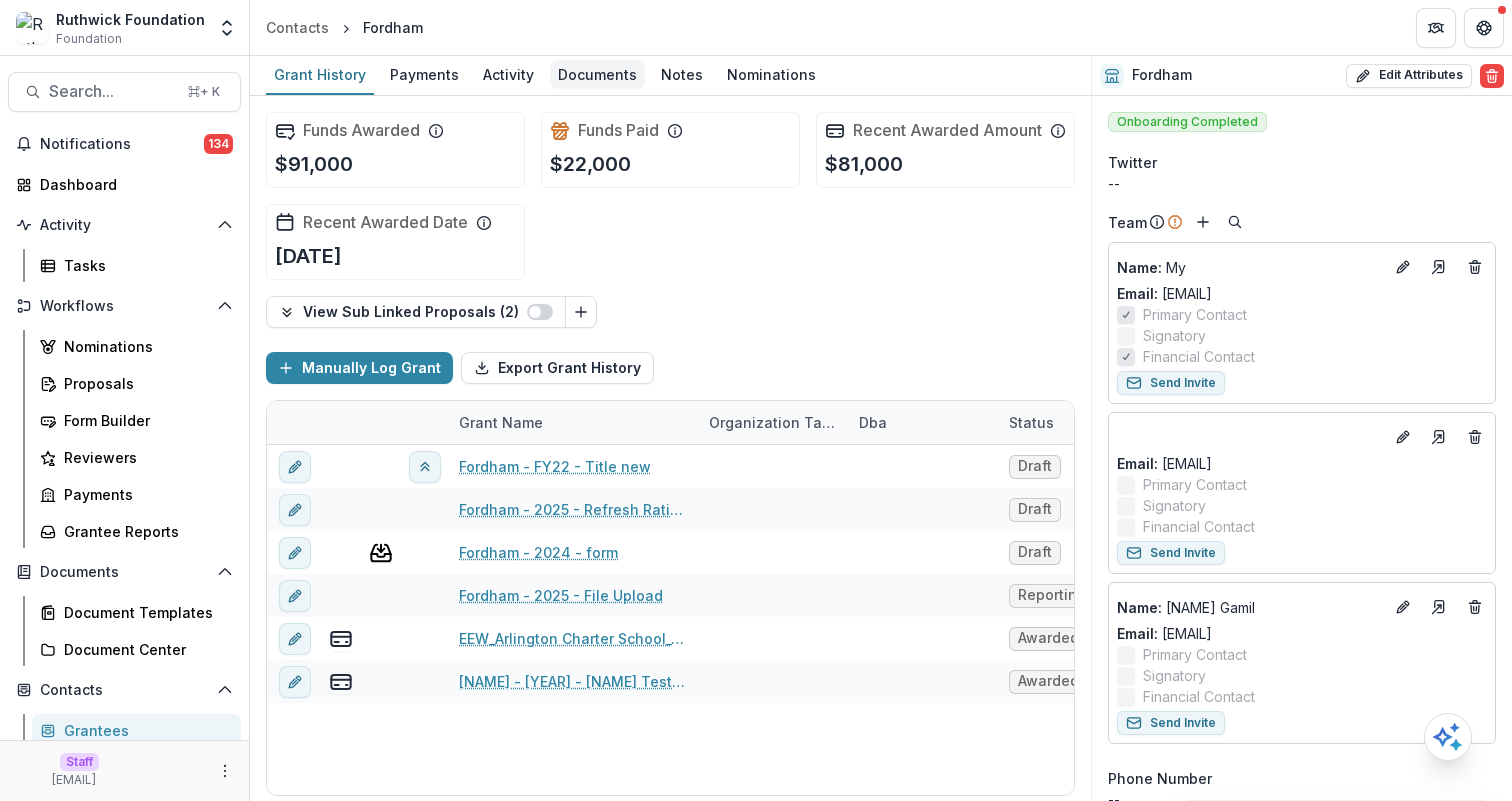 click on "Documents" at bounding box center (597, 74) 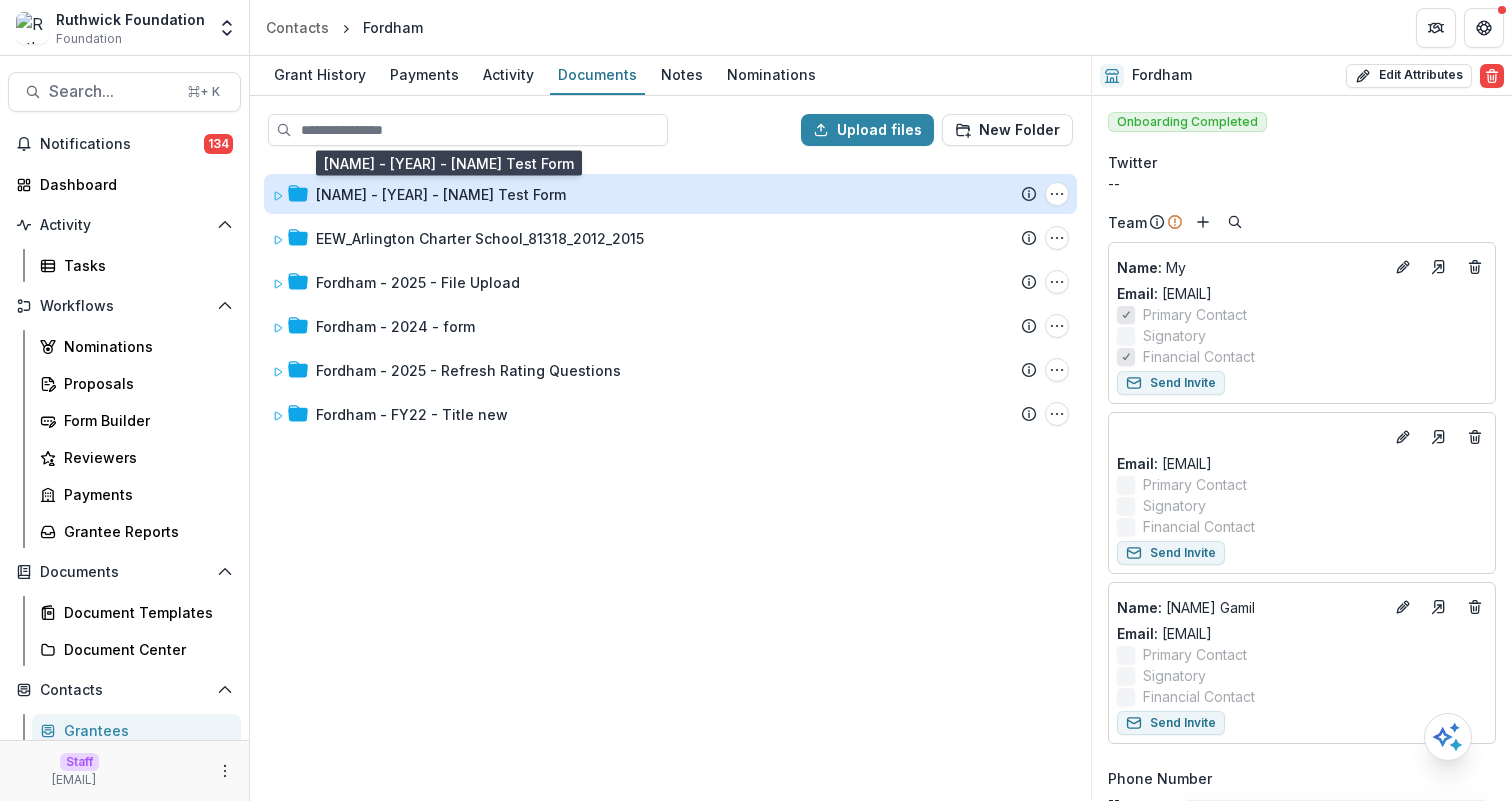 click on "Fordham - 2024 - Temelio Test Form" at bounding box center [441, 194] 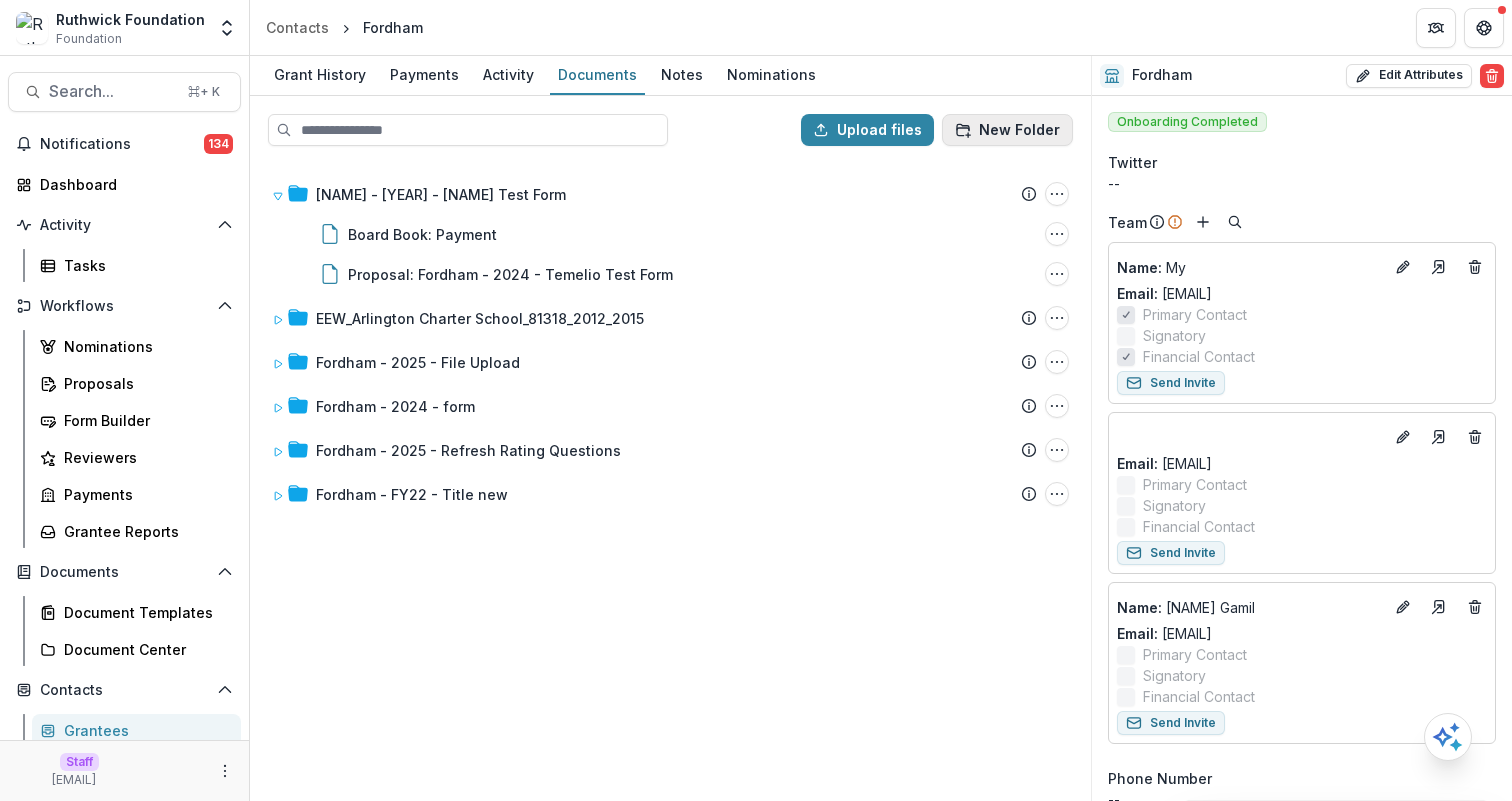 click on "New Folder" at bounding box center (1007, 130) 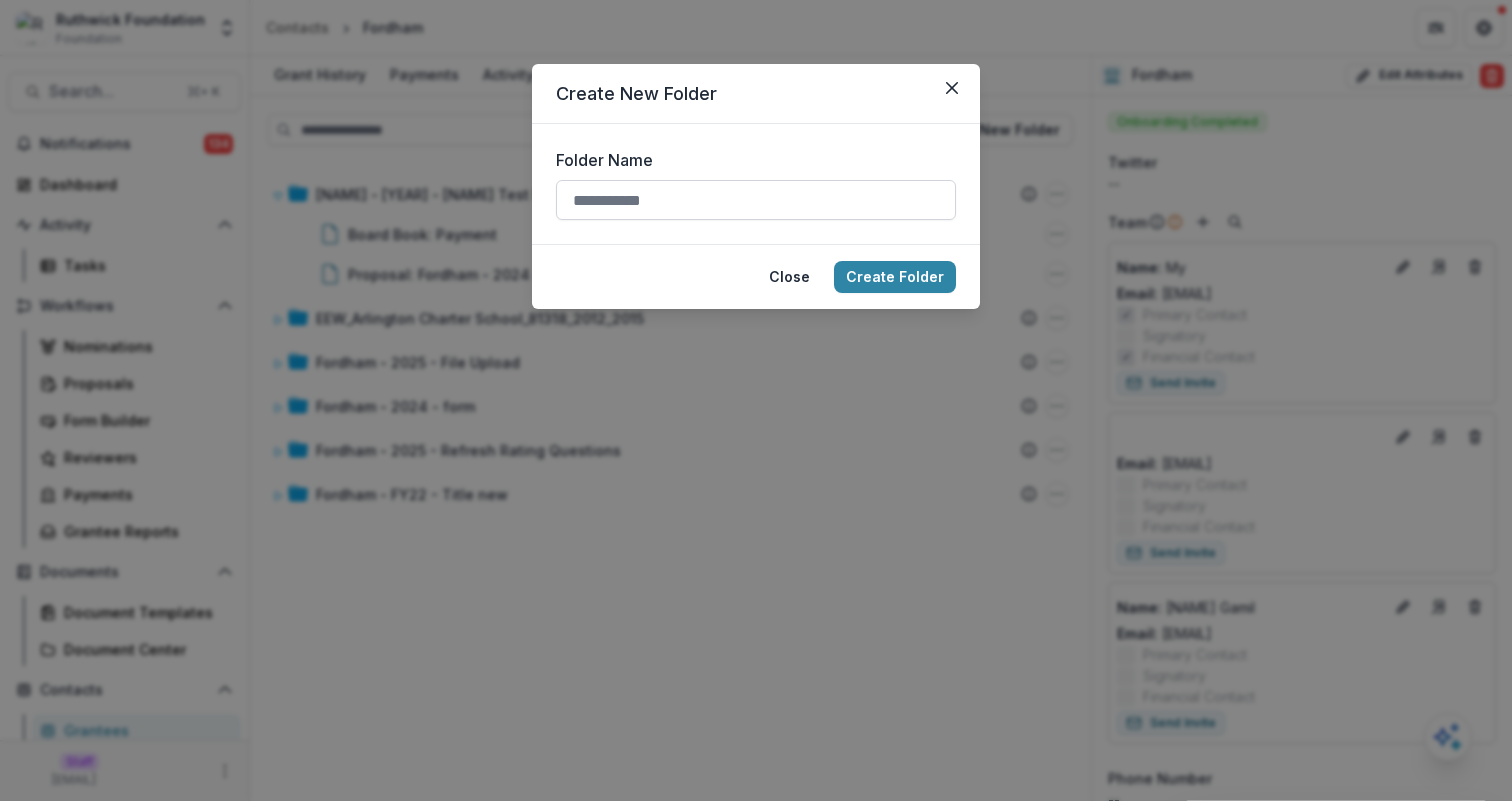 click on "Folder Name" at bounding box center (756, 200) 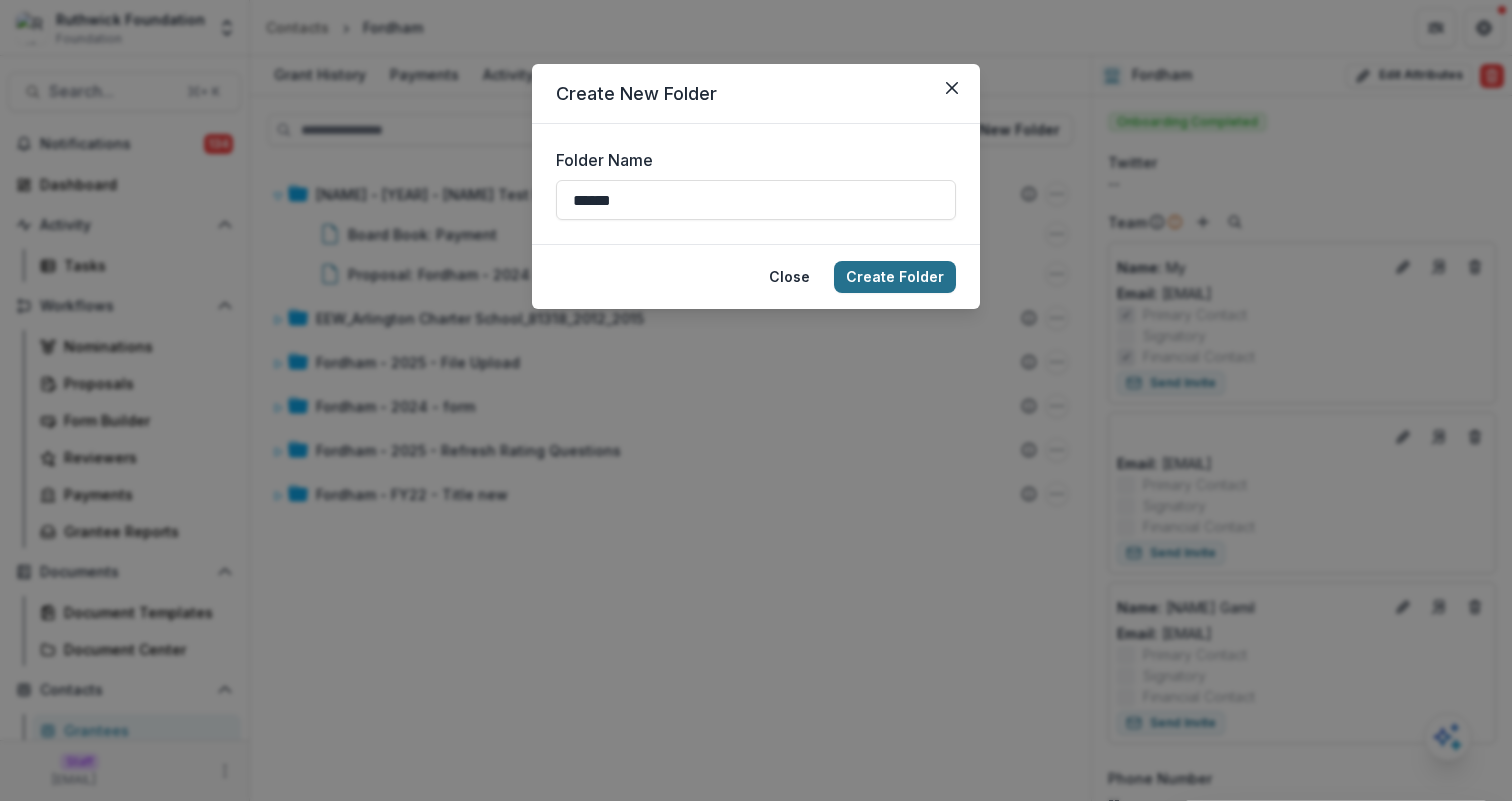 type on "******" 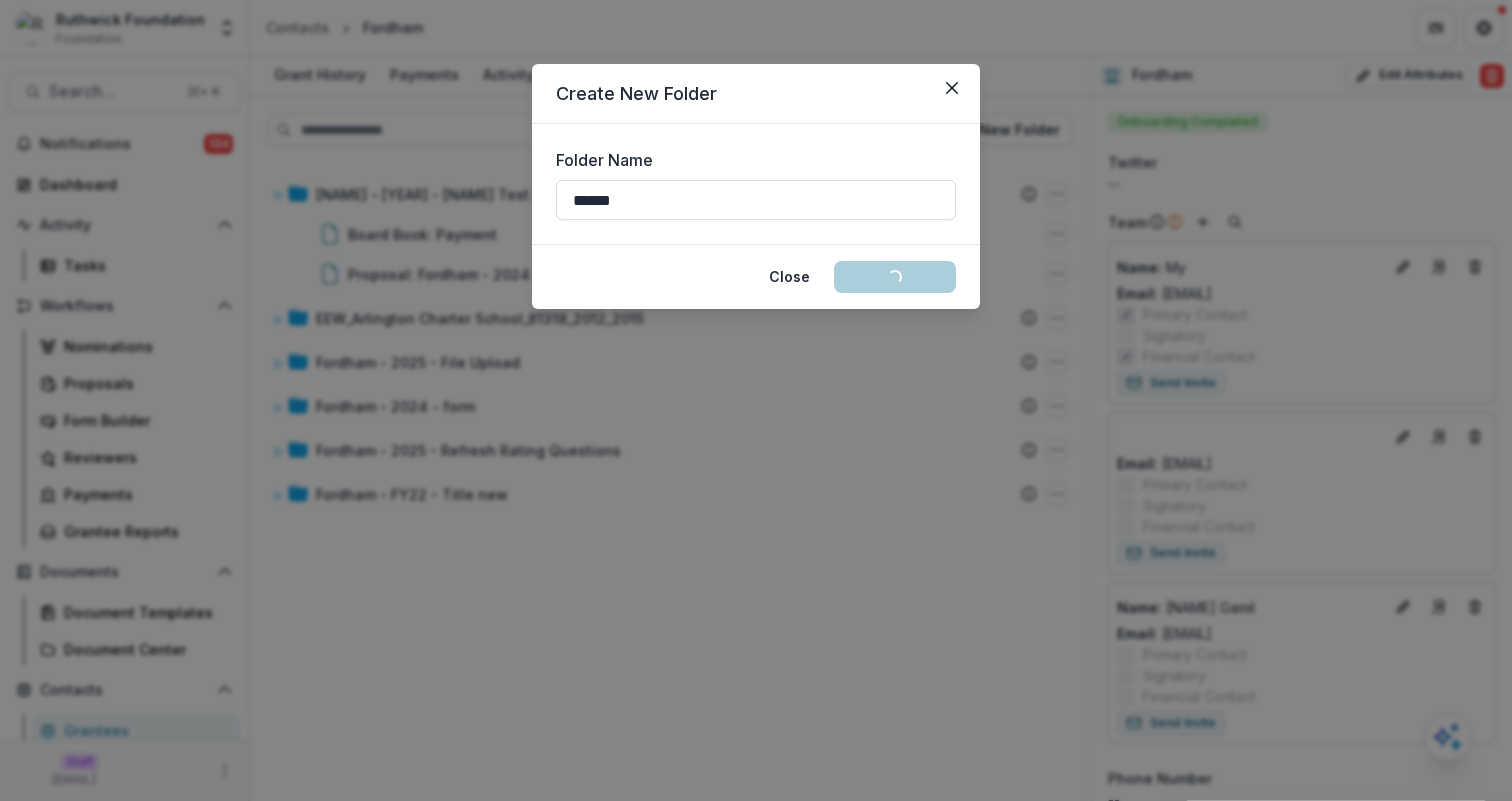 type 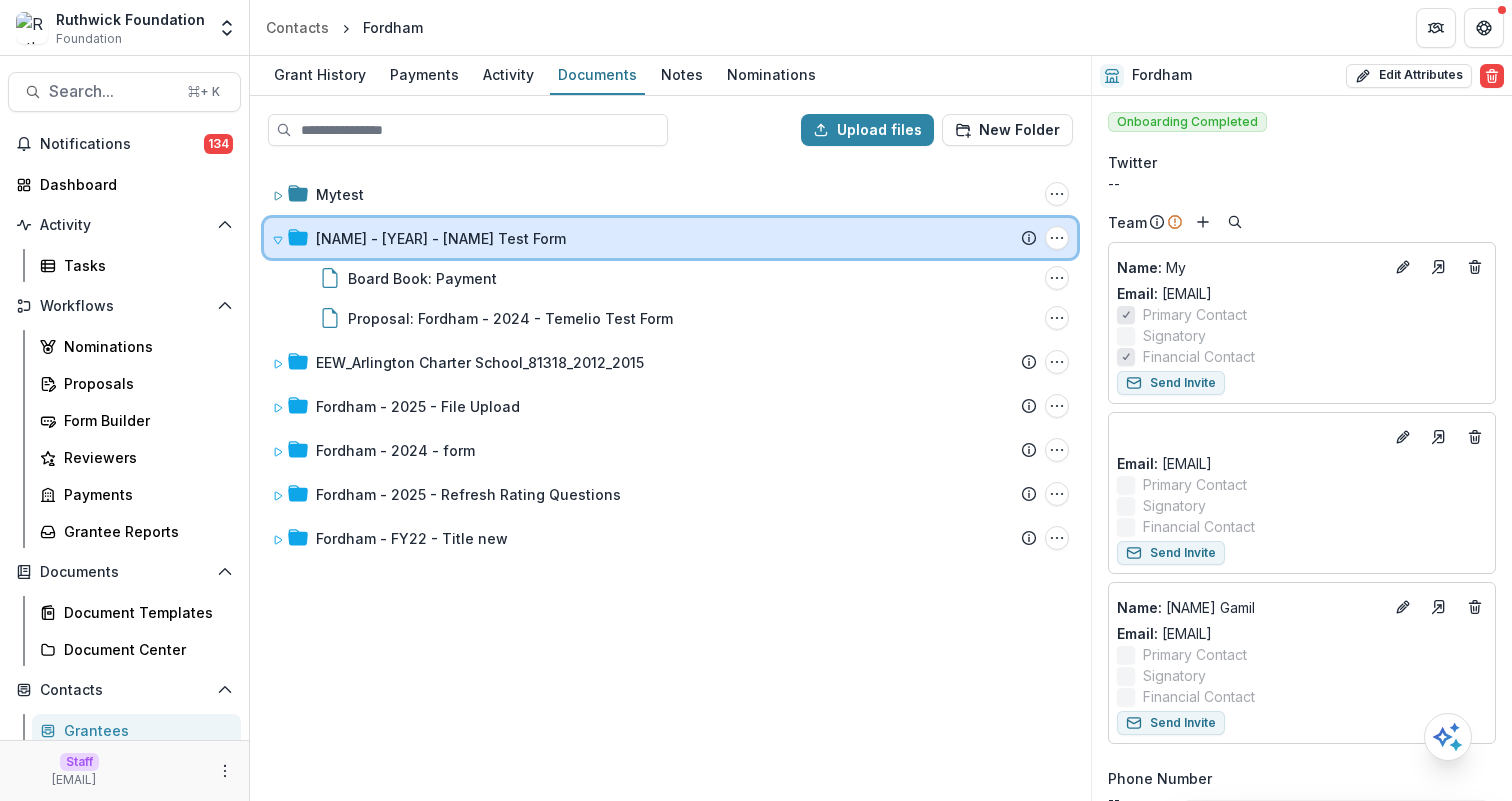 click at bounding box center [290, 238] 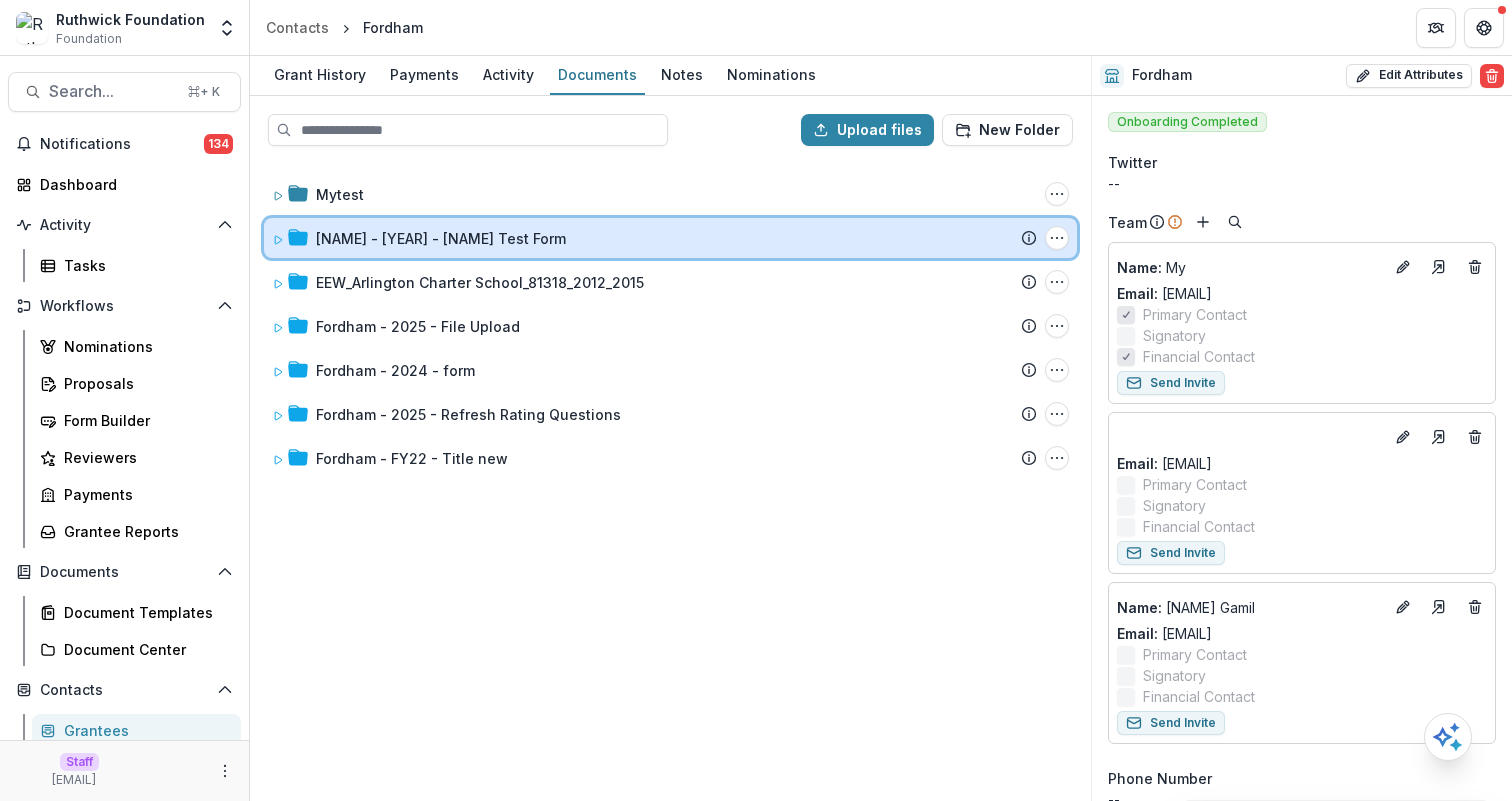 click on "Fordham - 2024 - Temelio Test Form Submission Temelio Proposal Attached proposal documents Report Tasks No tasks Folder Options Rename Add Subfolder Delete" at bounding box center [670, 238] 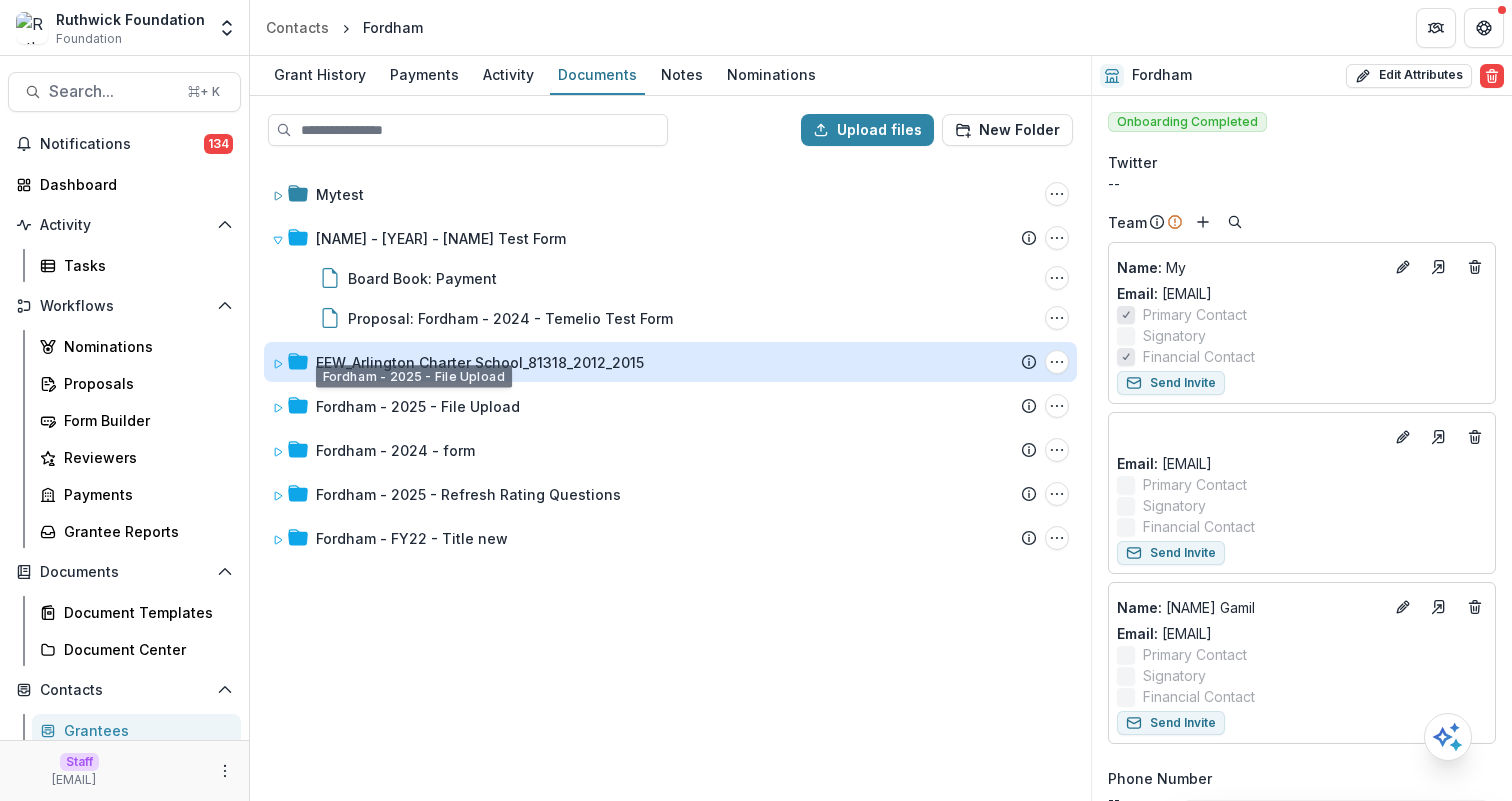 click on "EEW_Arlington Charter School_81318_2012_2015" at bounding box center [480, 362] 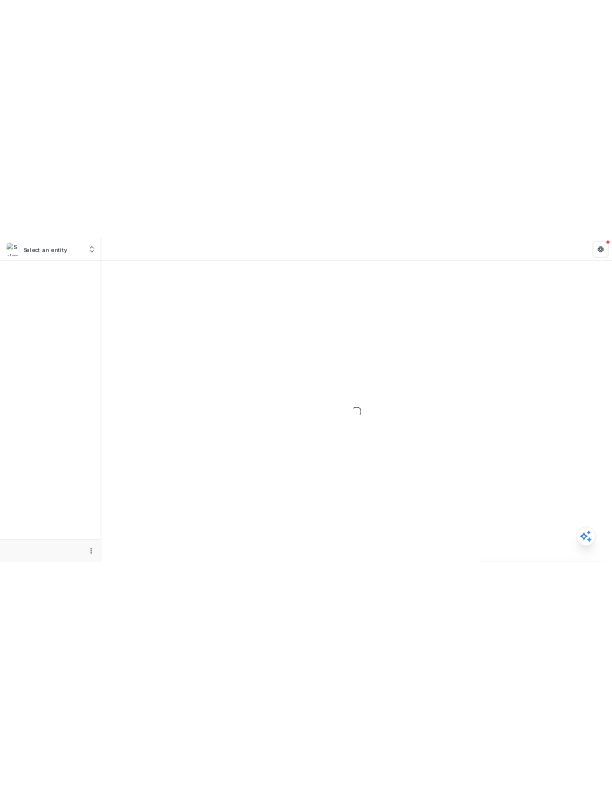 scroll, scrollTop: 0, scrollLeft: 0, axis: both 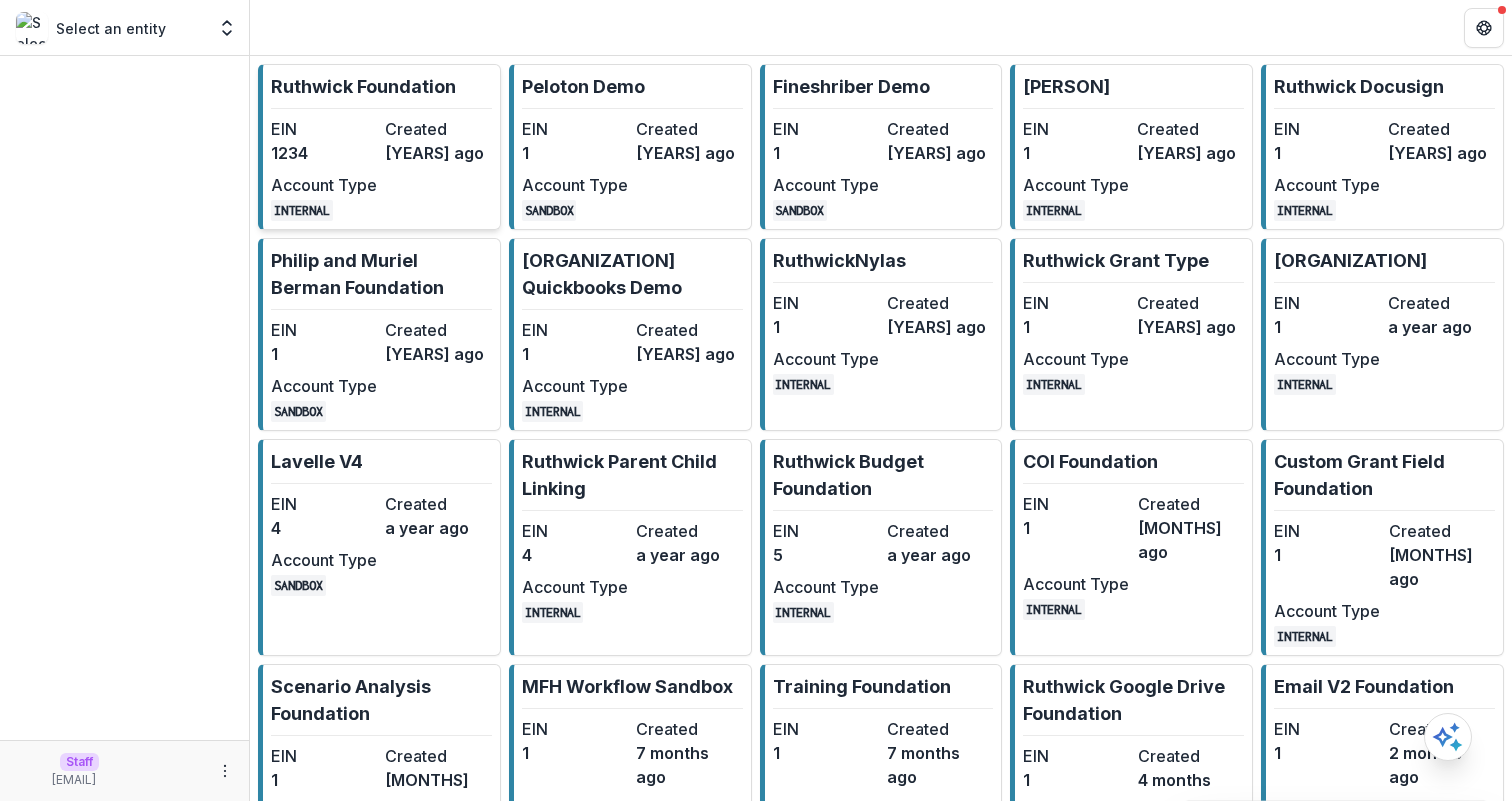 click on "[ORGANIZATION] EIN [NUMBER] Created [YEARS] ago Account Type INTERNAL" at bounding box center (379, 147) 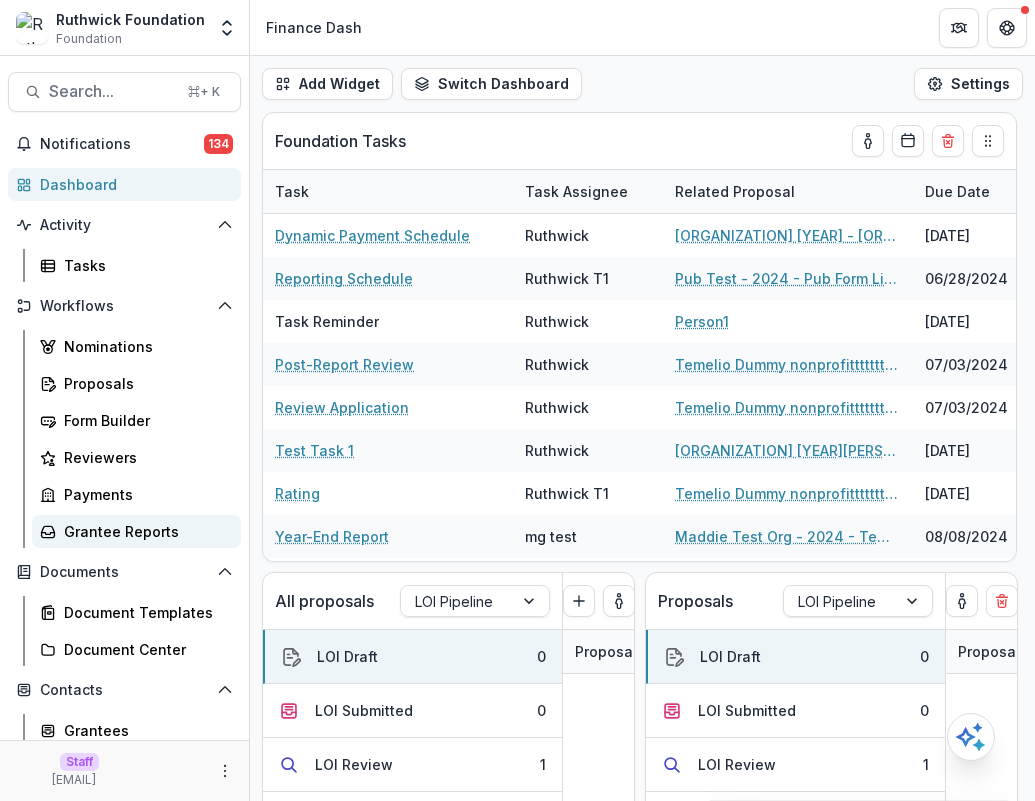 click on "Grantee Reports" at bounding box center [144, 531] 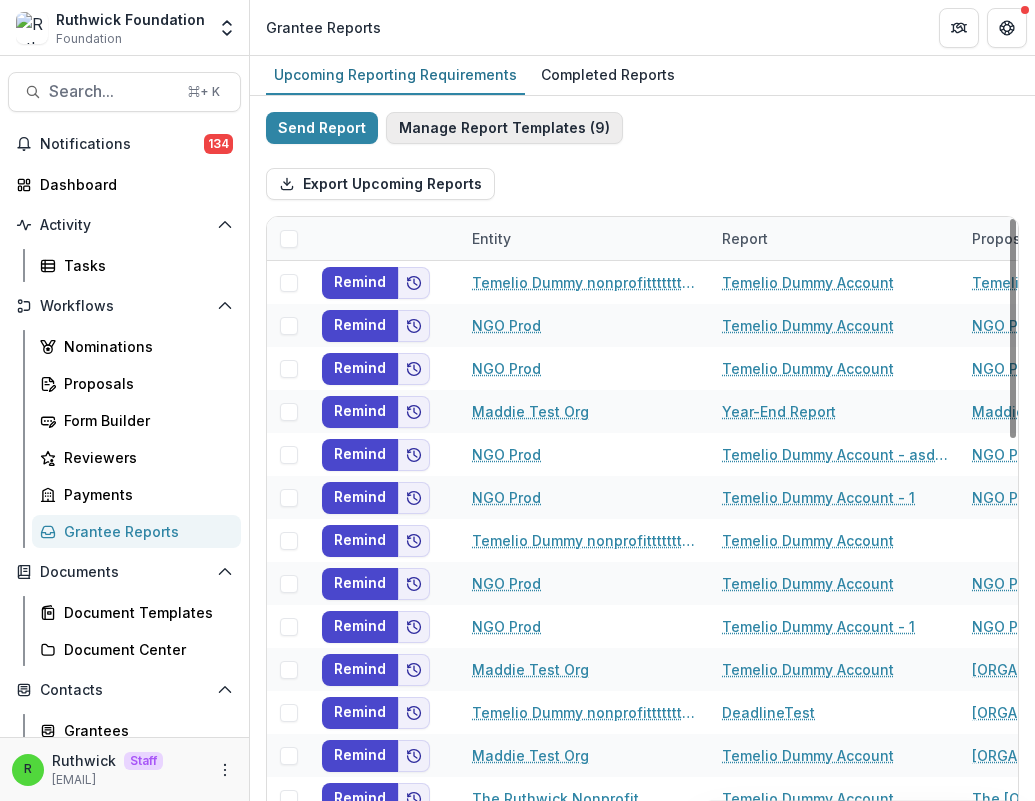 click on "Manage Report Templates ( 9 )" at bounding box center (504, 128) 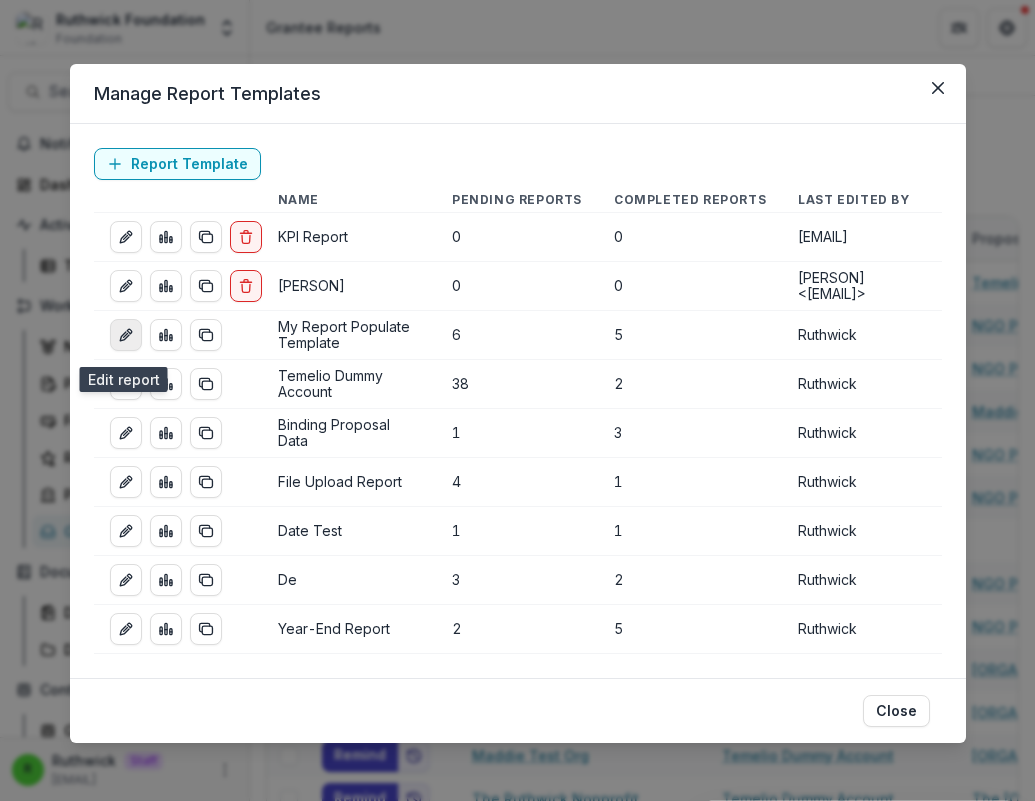click 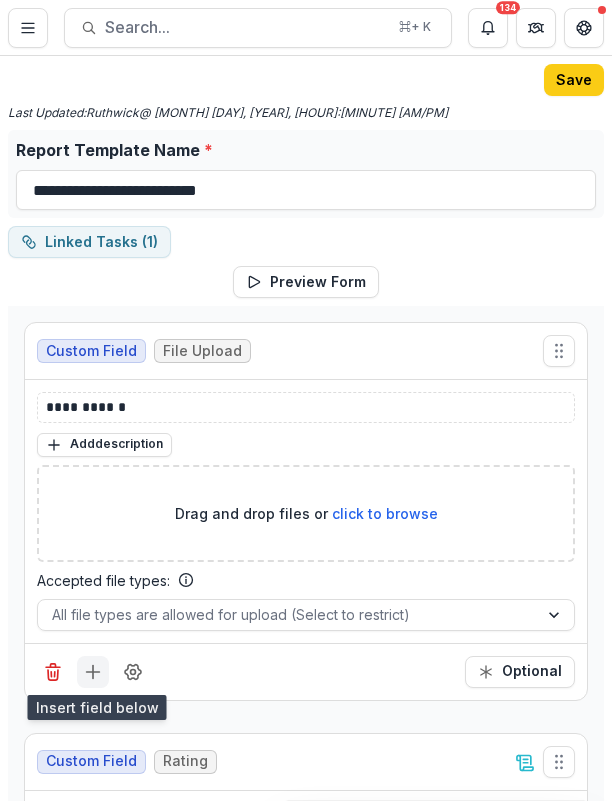 click 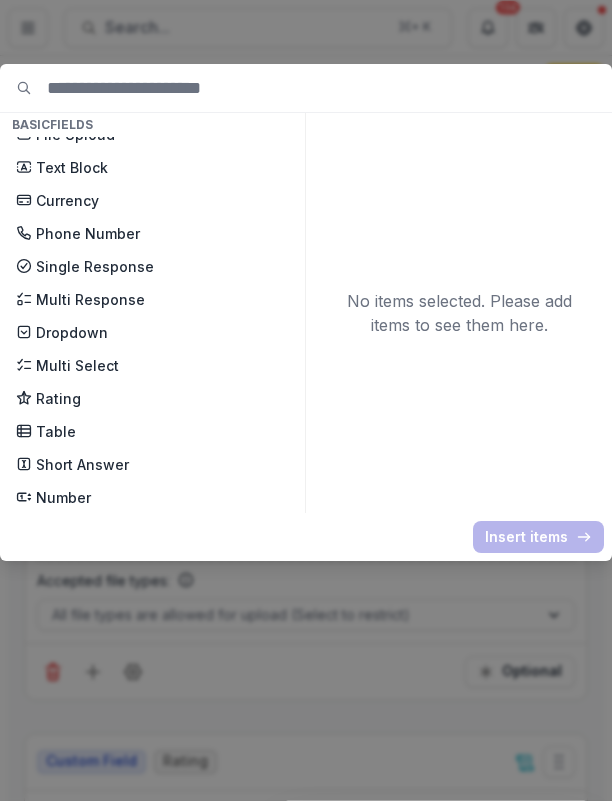 scroll, scrollTop: 0, scrollLeft: 0, axis: both 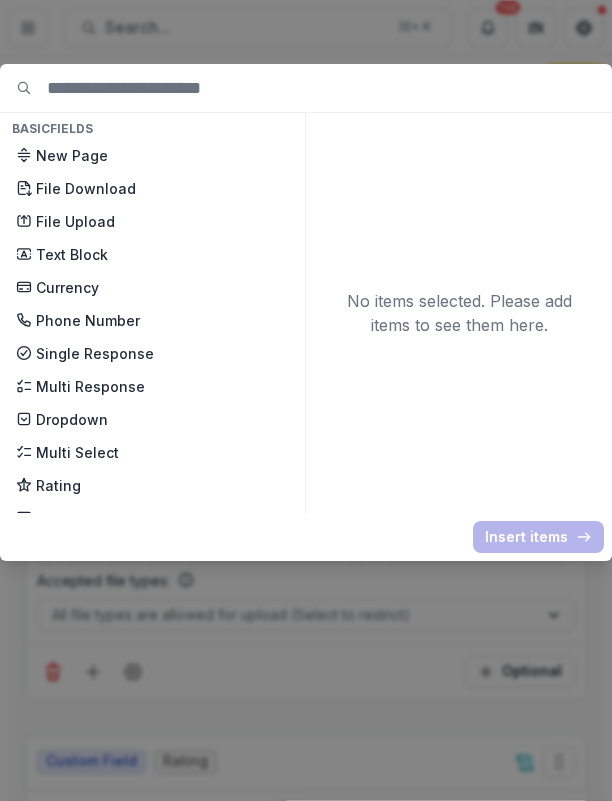 click on "Basic  Fields New Page File Download File Upload Text Block Currency Phone Number Single Response Multi Response Dropdown Multi Select Rating Table Short Answer Number Date Long answer Formatted Text Conditional Dropdown Spreadsheet Organization  Fields Legal Name DBA (AKA) Legal Status Tax Number (EIN) (Old) Headquarters Address Organization Headquarters Address (Old) Mailing Address Organization Mailing Address Phone Number Email Website Fiscal Sponsor Mission Vision Diversity, Equity and Inclusion Year Founded Full Time Employees Part Time Employees Primary Contact Project Director Executive Director Budget Social Media Grant  Fields Amount Requested Grant Type Project Title Project Budget Cofunding Grant Period Proposal Title Foundation Program Areas Grant Area Population Served Temelio  Fields External References Score Card Formula Foundation Users Foundation Tags Foundation Program Areas Grant Types Onboarding  Fields IRS Recipient Status Primary Contact KPI Report  Fields Do you have KPI X asdasd Date" at bounding box center (306, 400) 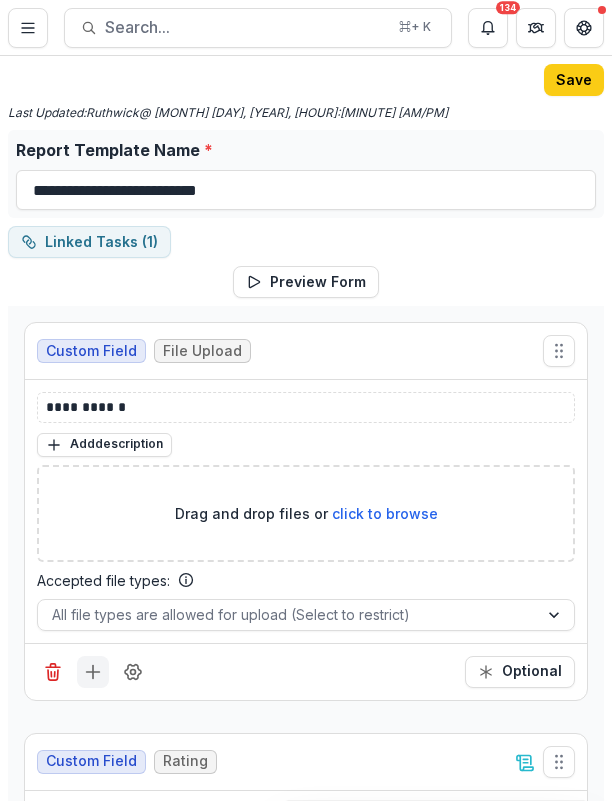 click 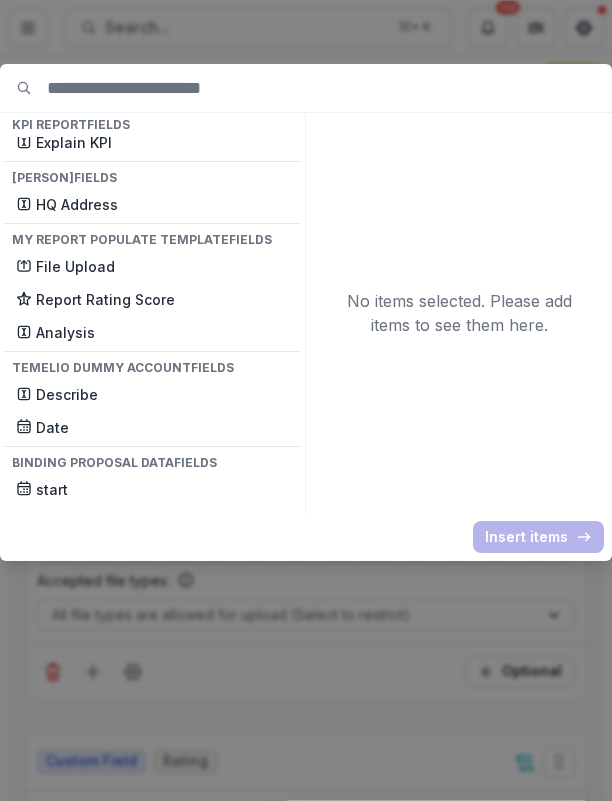 scroll, scrollTop: 2211, scrollLeft: 0, axis: vertical 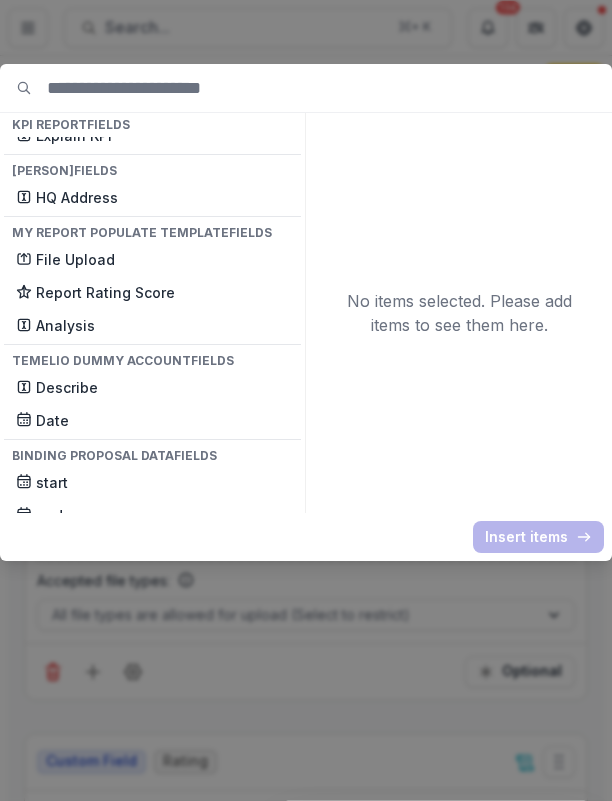 click on "My Report Populate Template  Fields" at bounding box center [152, 233] 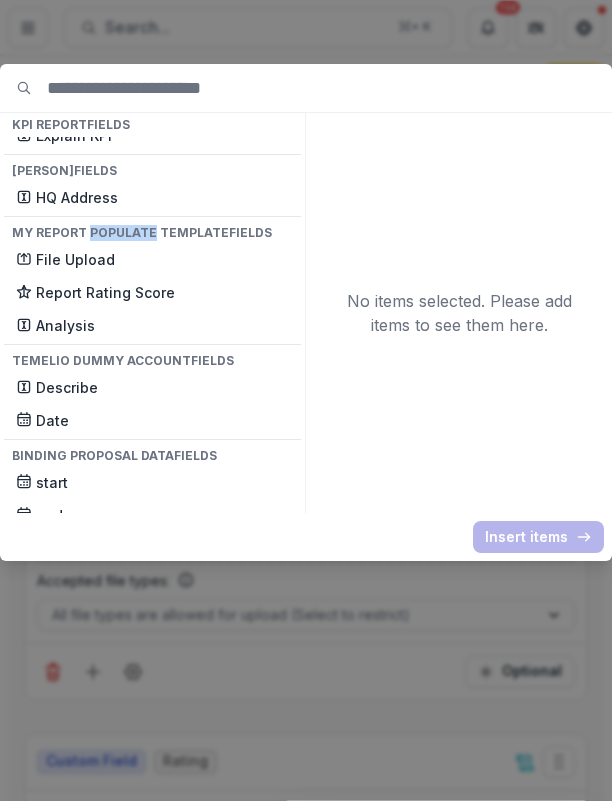 click on "My Report Populate Template  Fields" at bounding box center [152, 233] 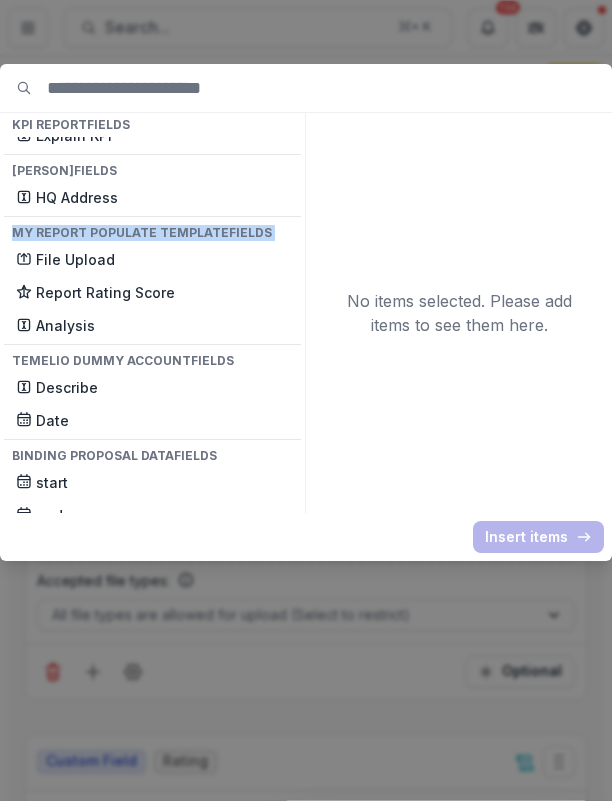 click on "My Report Populate Template  Fields" at bounding box center (152, 233) 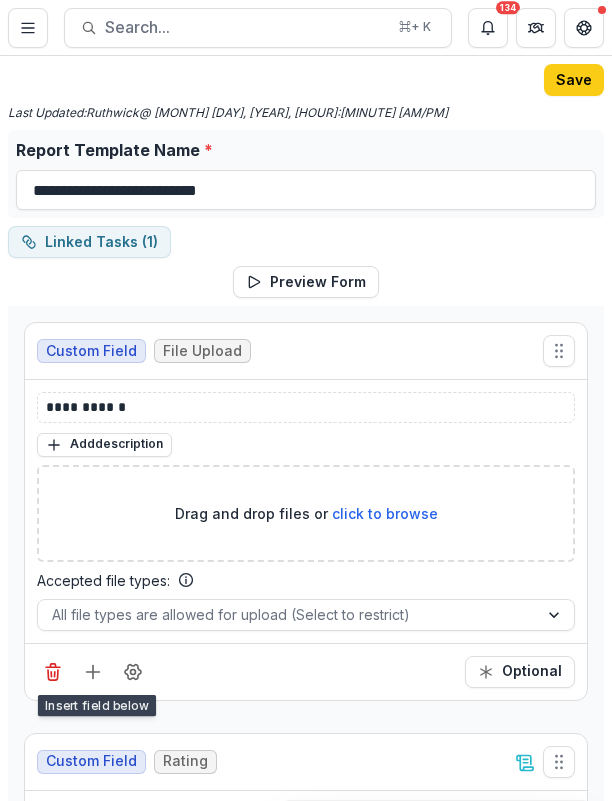 type 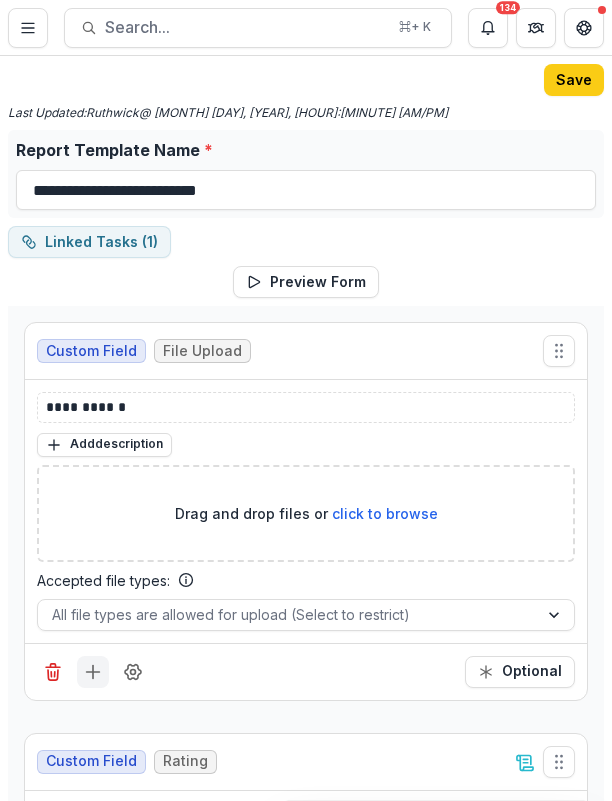 click 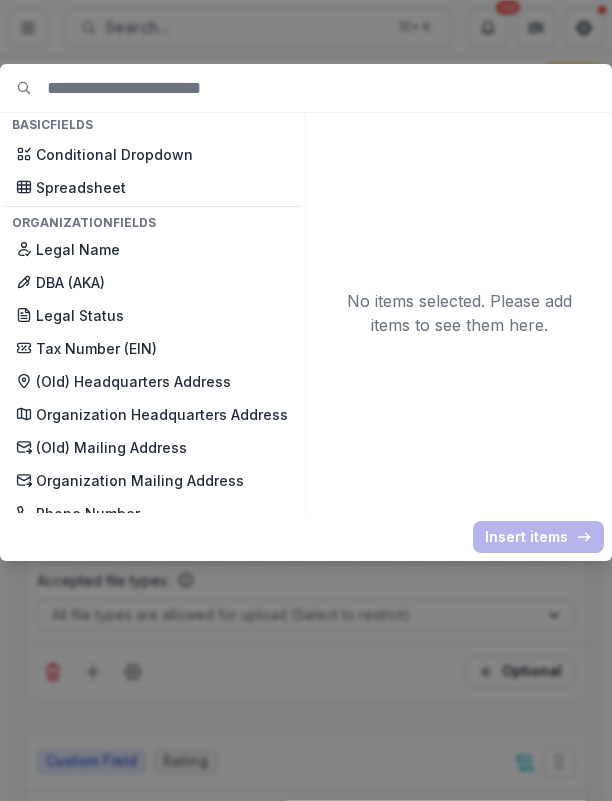 scroll, scrollTop: 0, scrollLeft: 0, axis: both 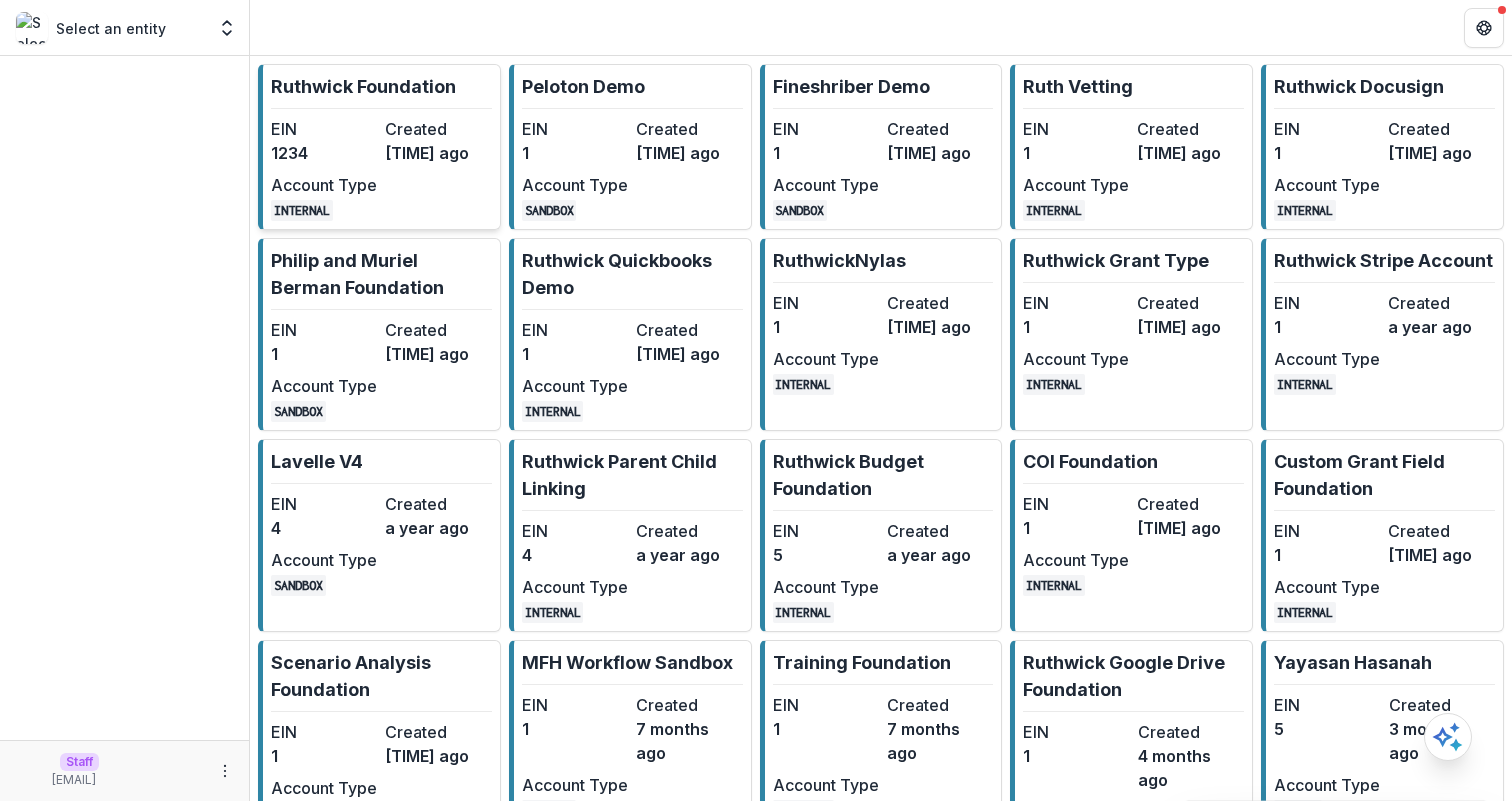 click on "EIN [NUMBER] Created [TIME] ago Account Type INTERNAL" at bounding box center [381, 169] 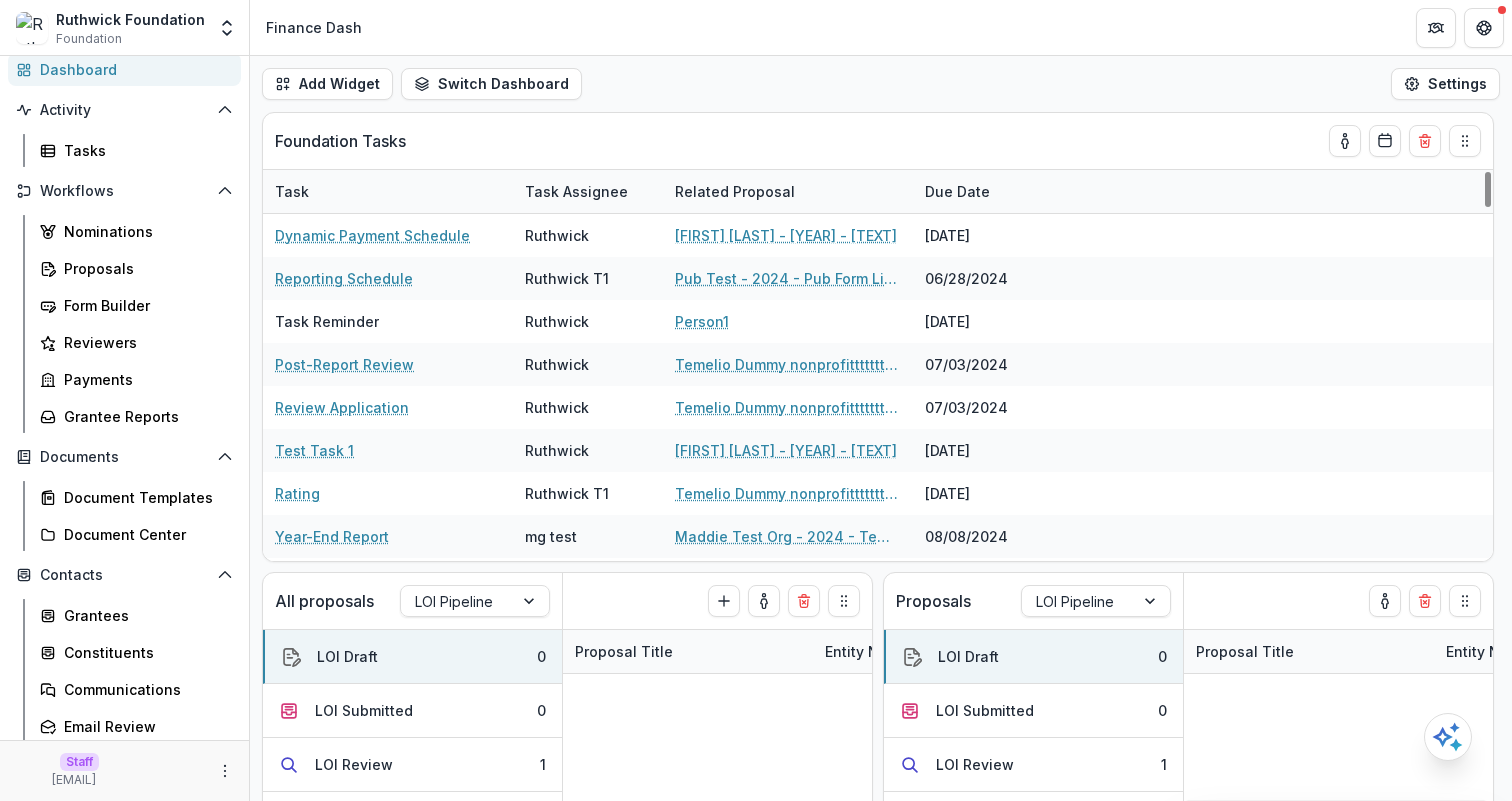 scroll, scrollTop: 123, scrollLeft: 0, axis: vertical 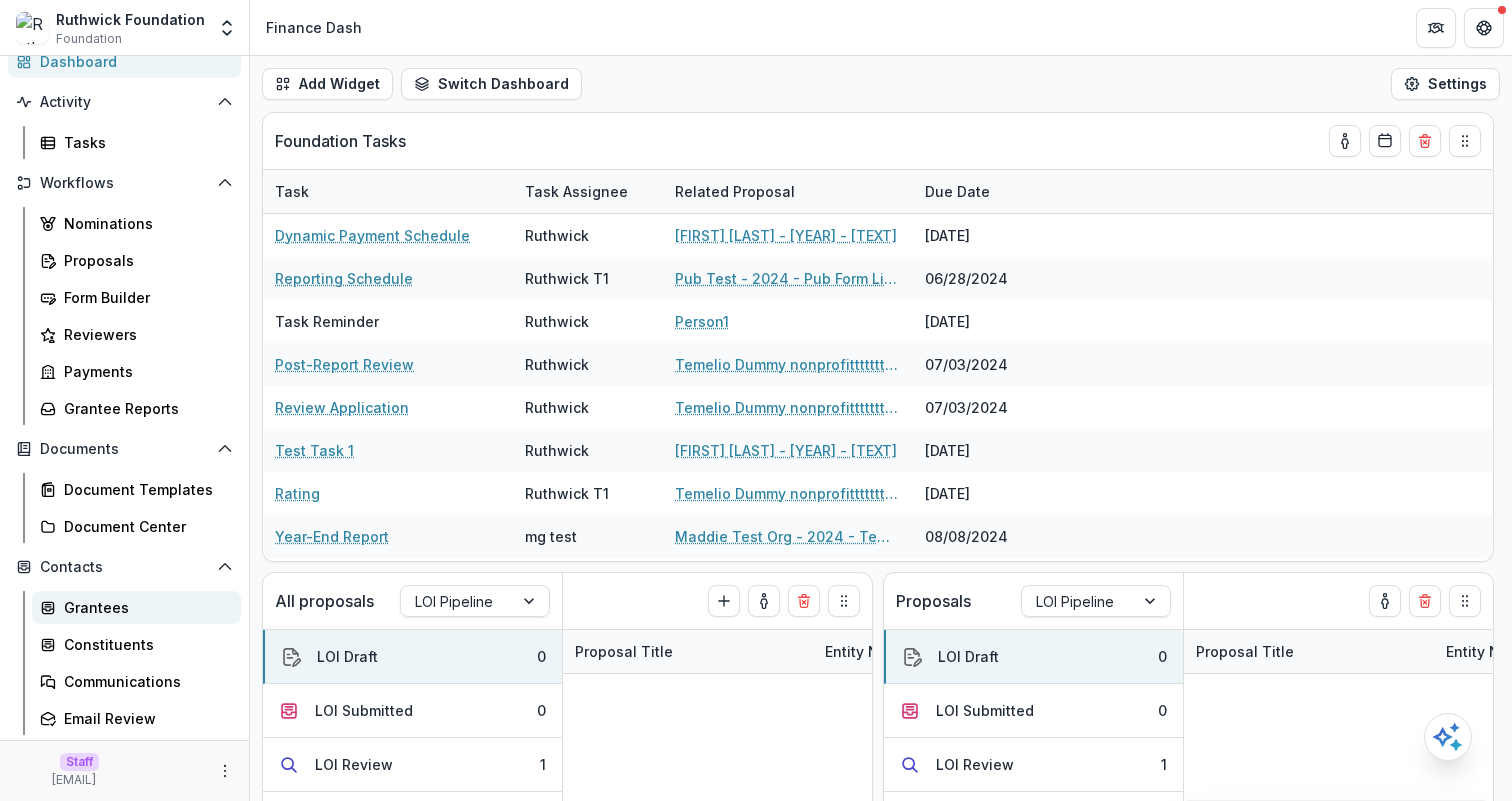 click on "Grantees" at bounding box center (144, 607) 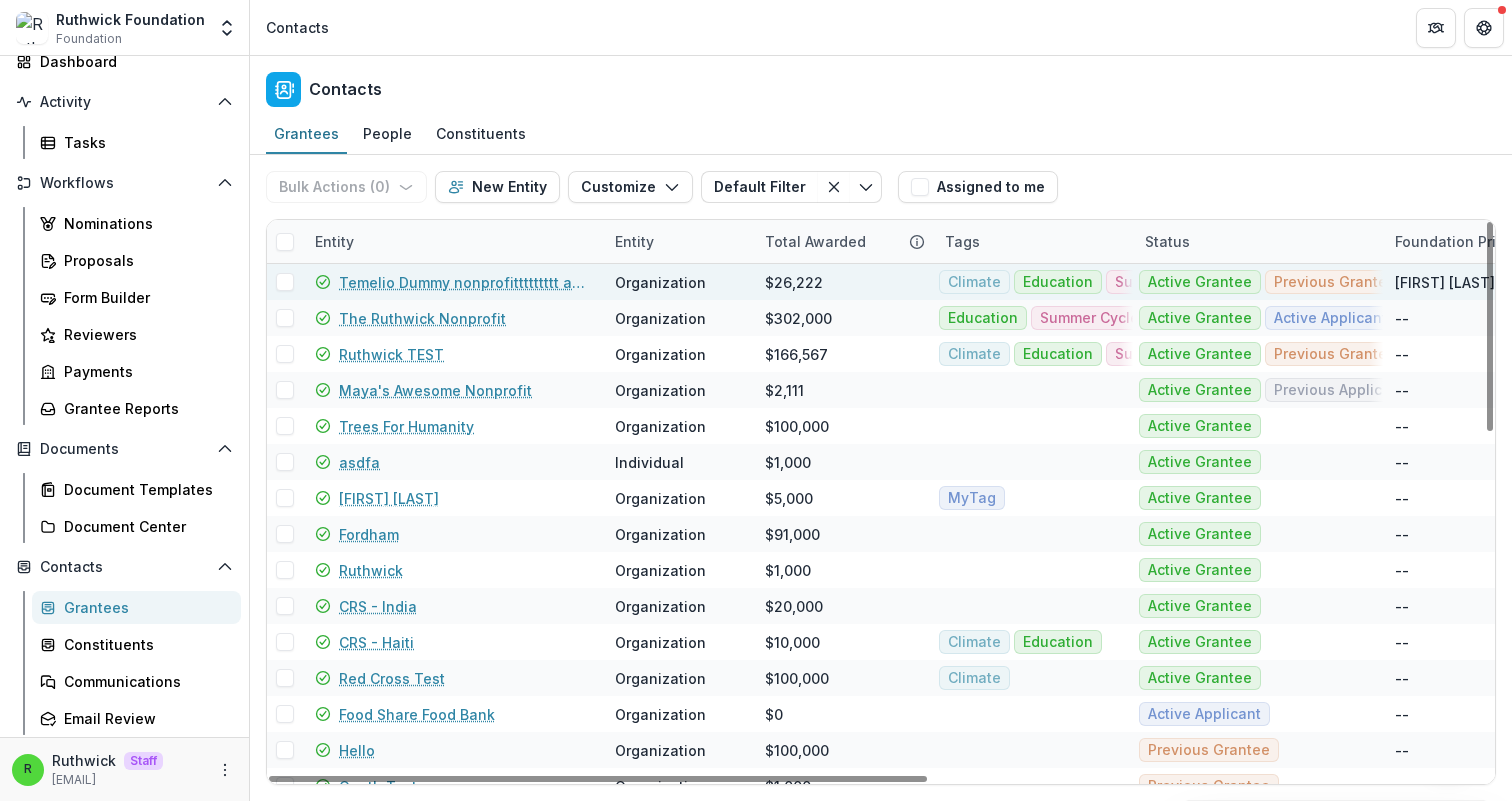 click on "Temelio Dummy nonprofittttttttt a4 sda16s5d" at bounding box center [465, 282] 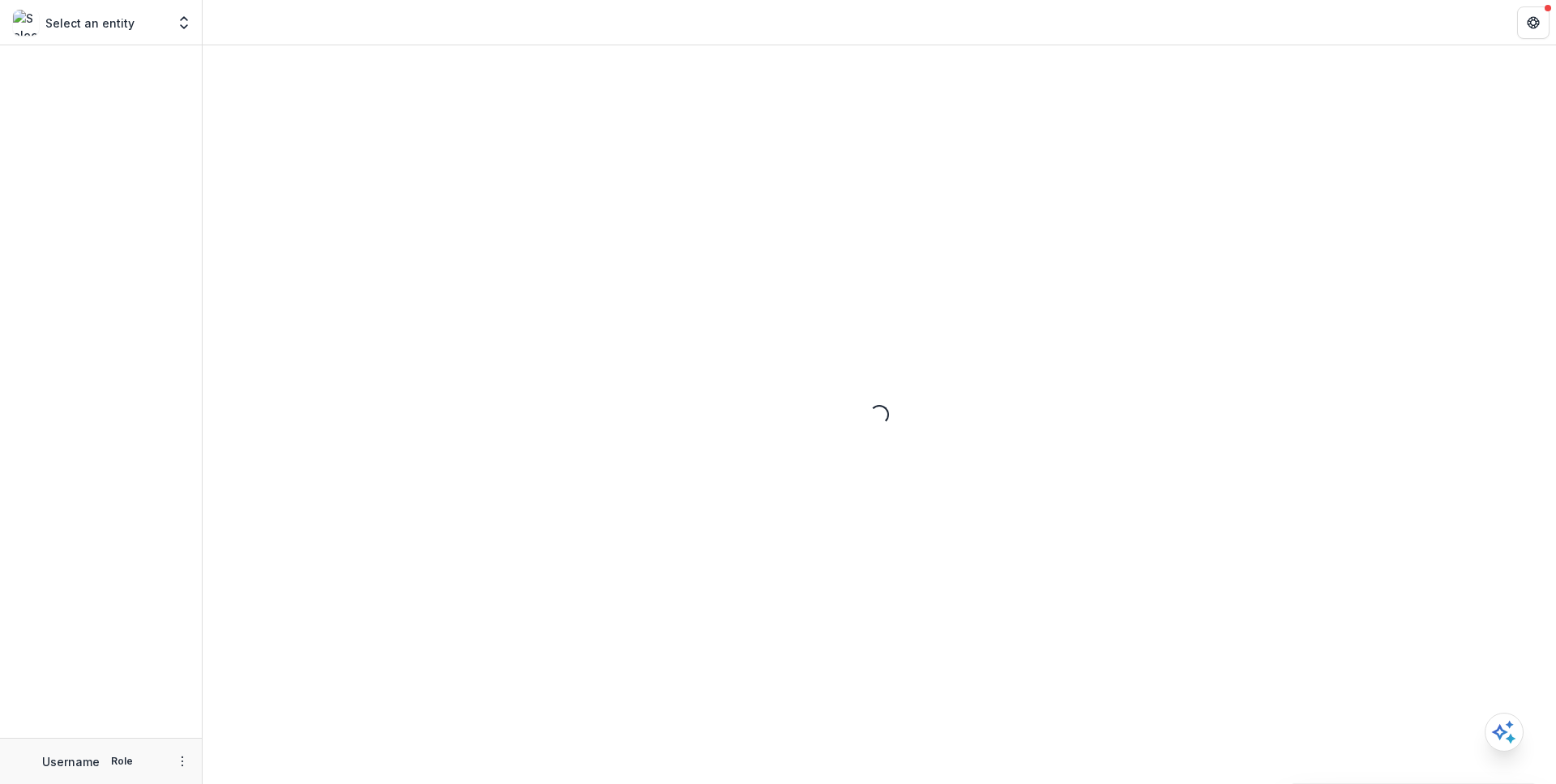 scroll, scrollTop: 0, scrollLeft: 0, axis: both 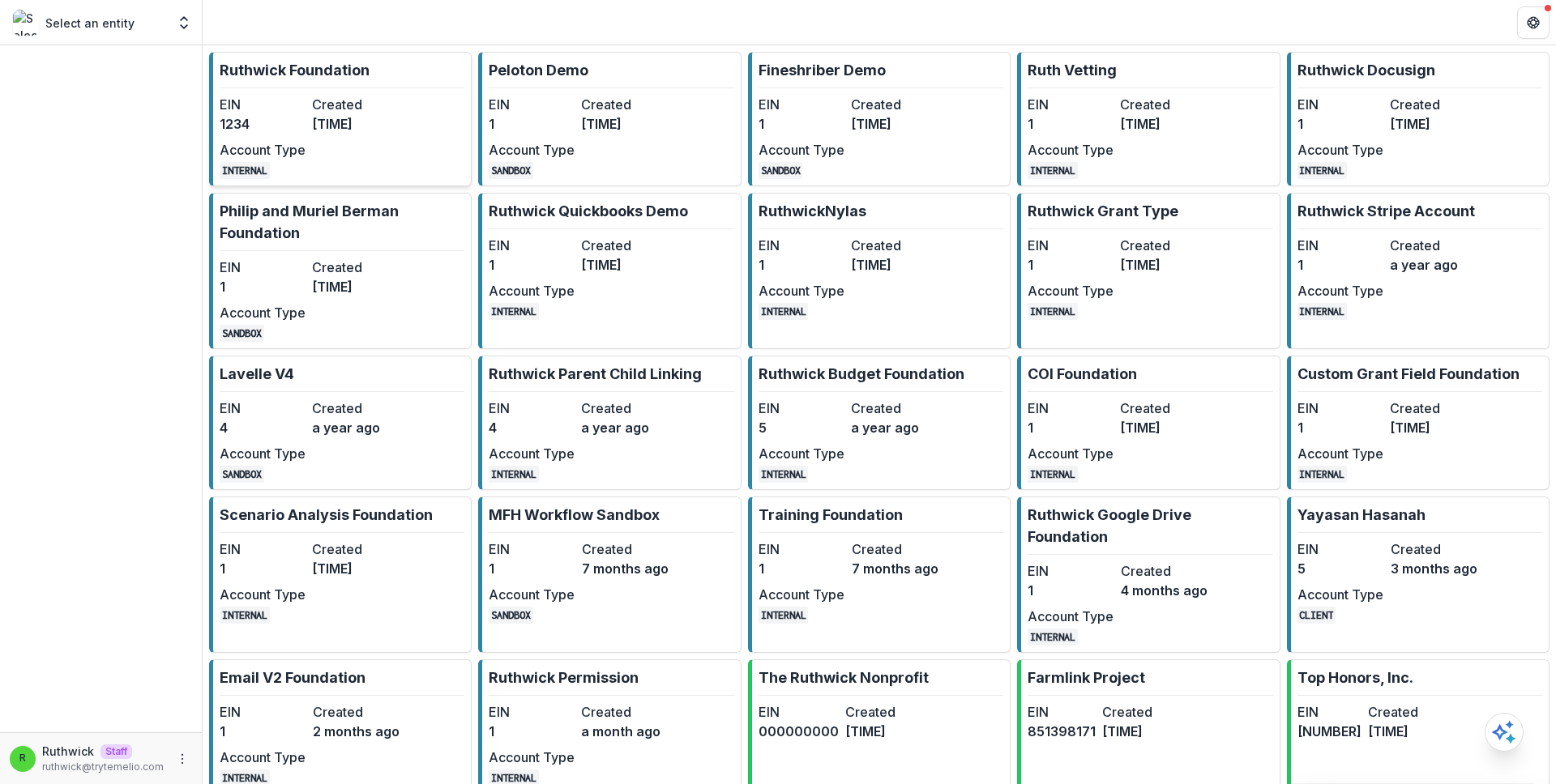 click on "[TIME]" at bounding box center [355, 124] 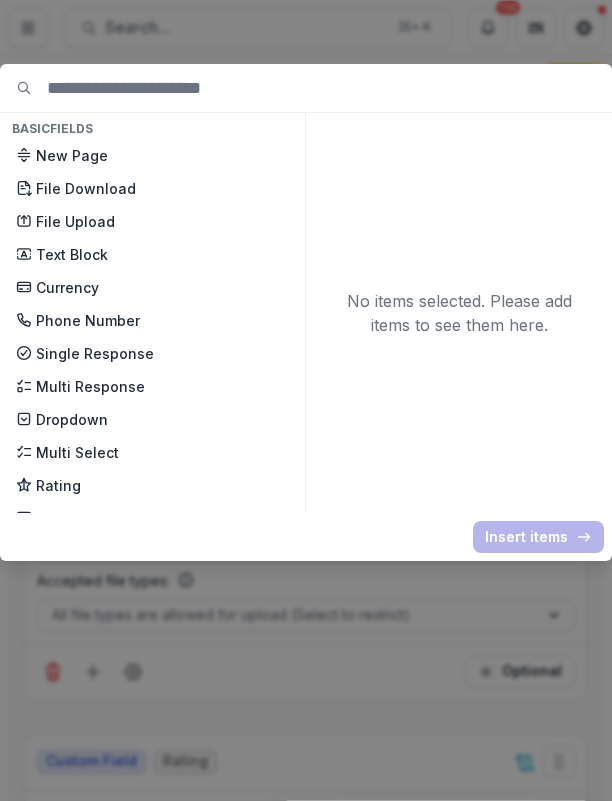 scroll, scrollTop: 0, scrollLeft: 0, axis: both 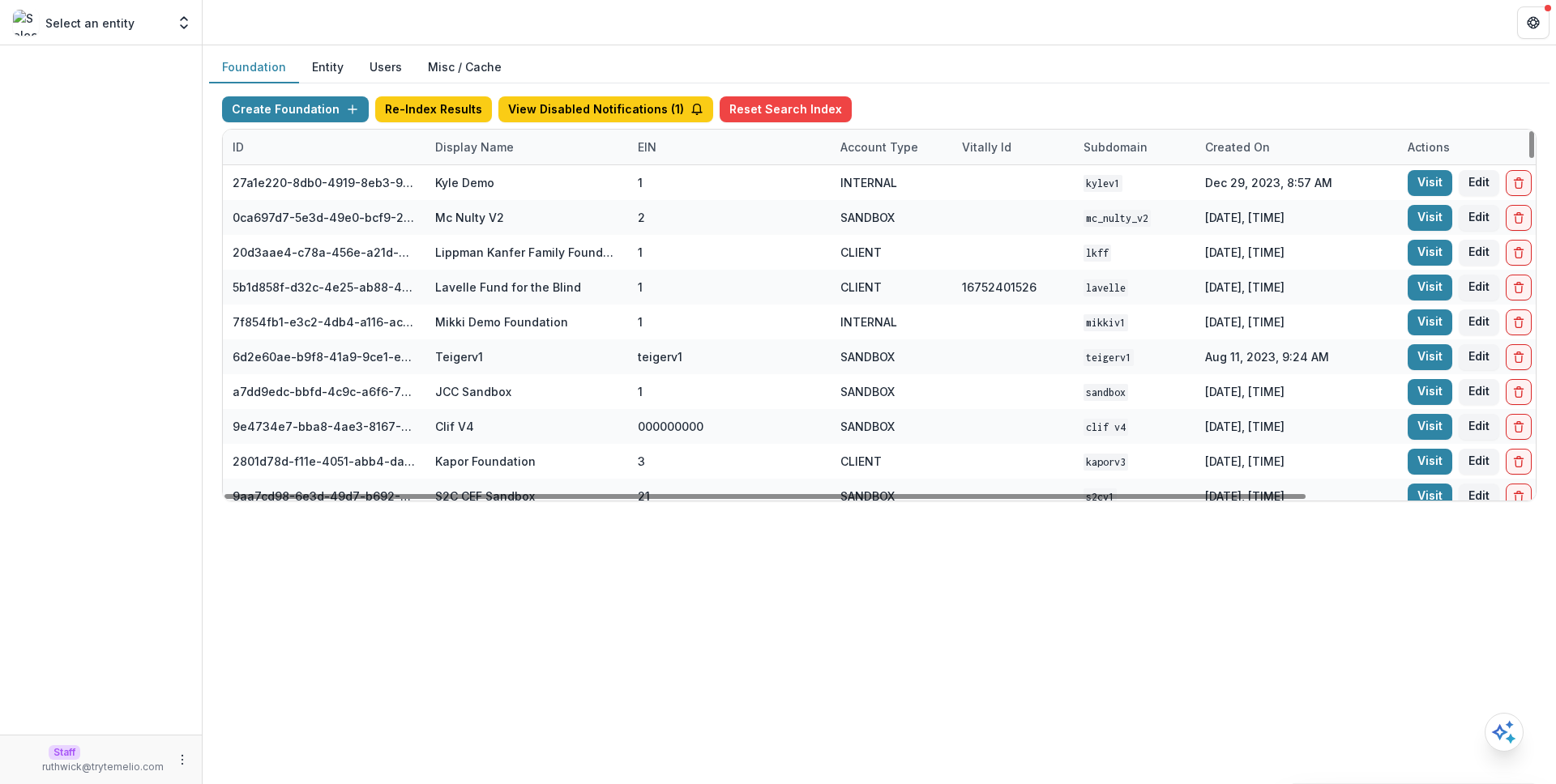 click on "Display Name" at bounding box center [527, 147] 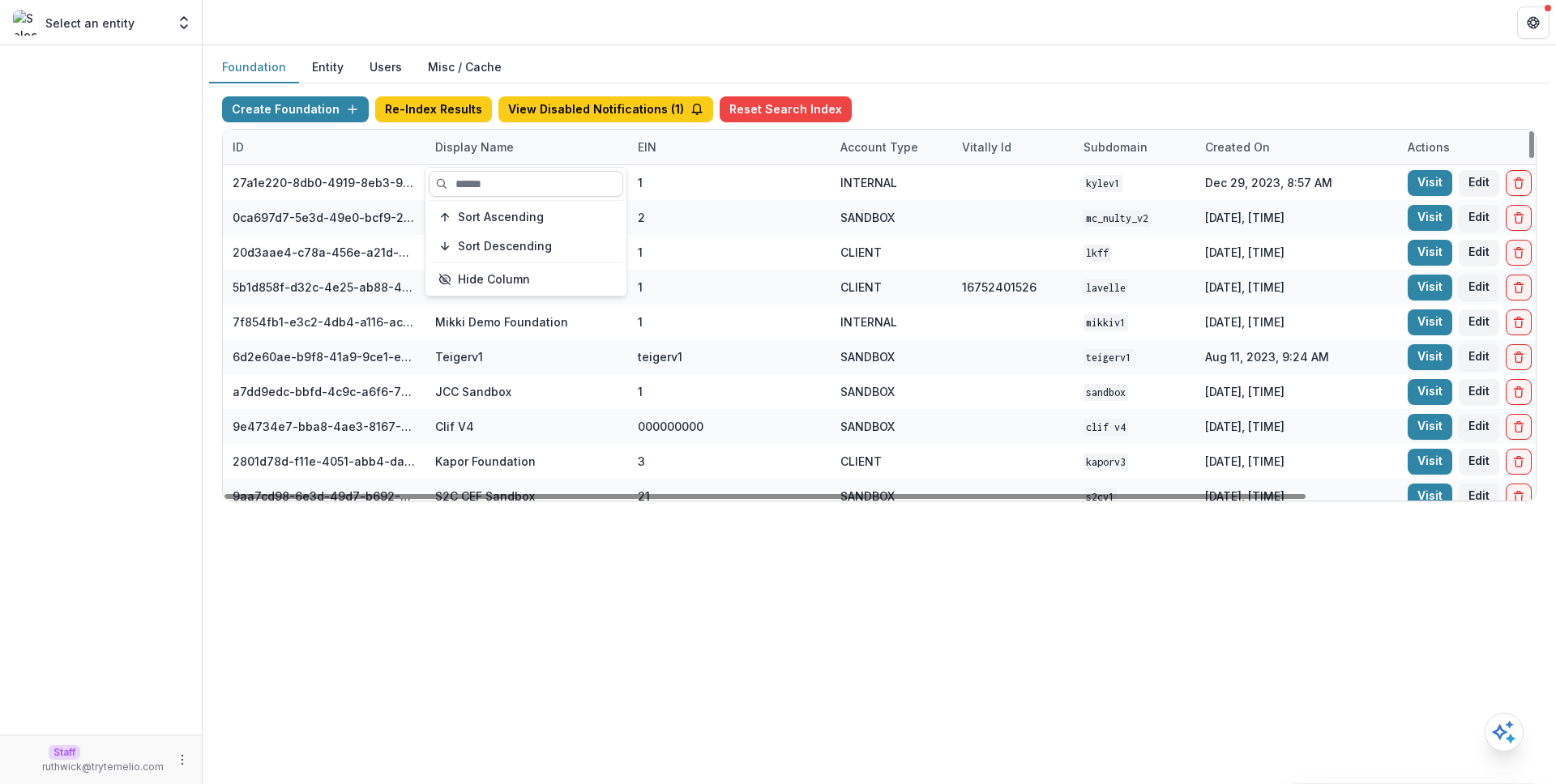 click at bounding box center (526, 184) 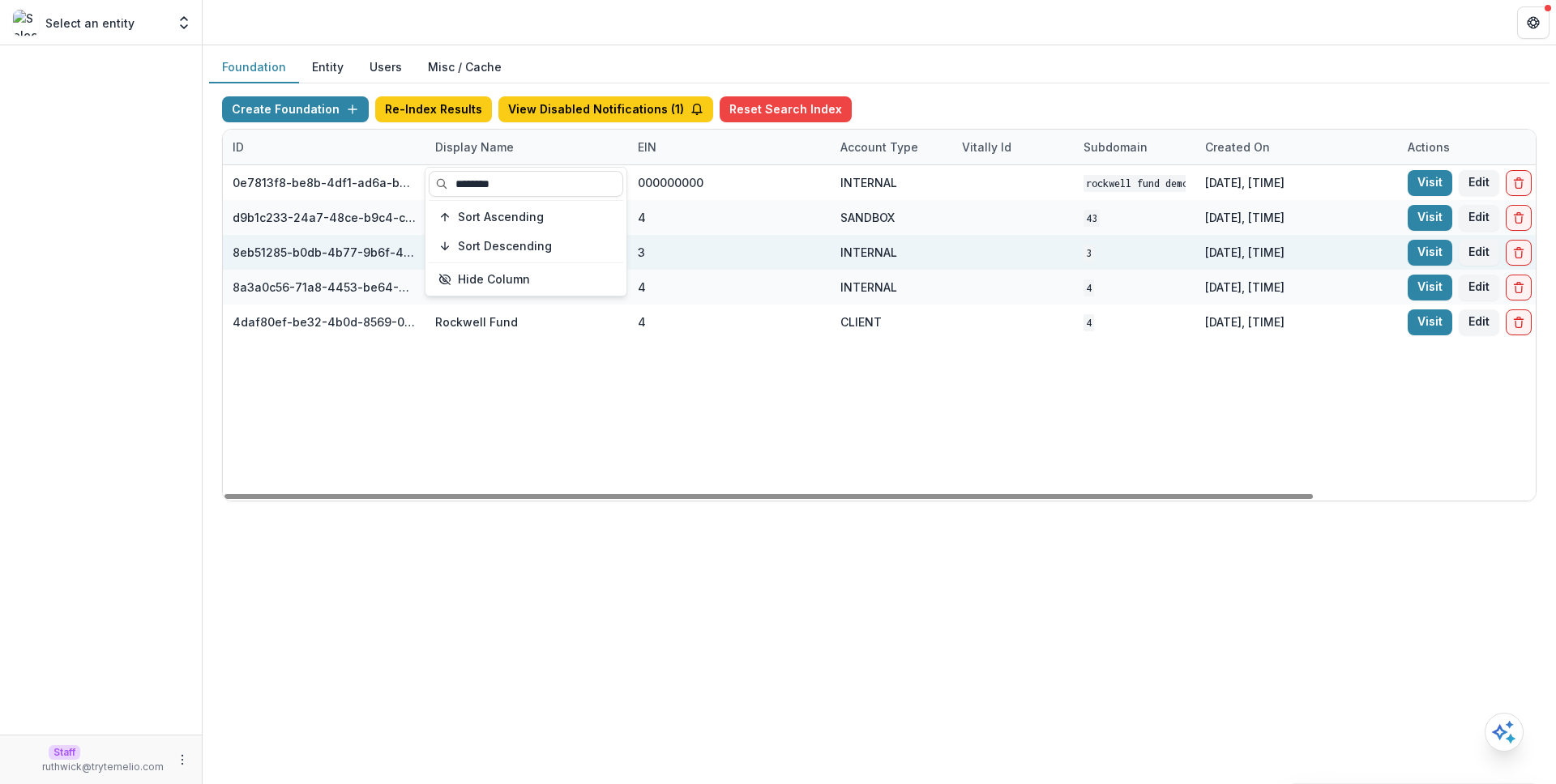 type on "********" 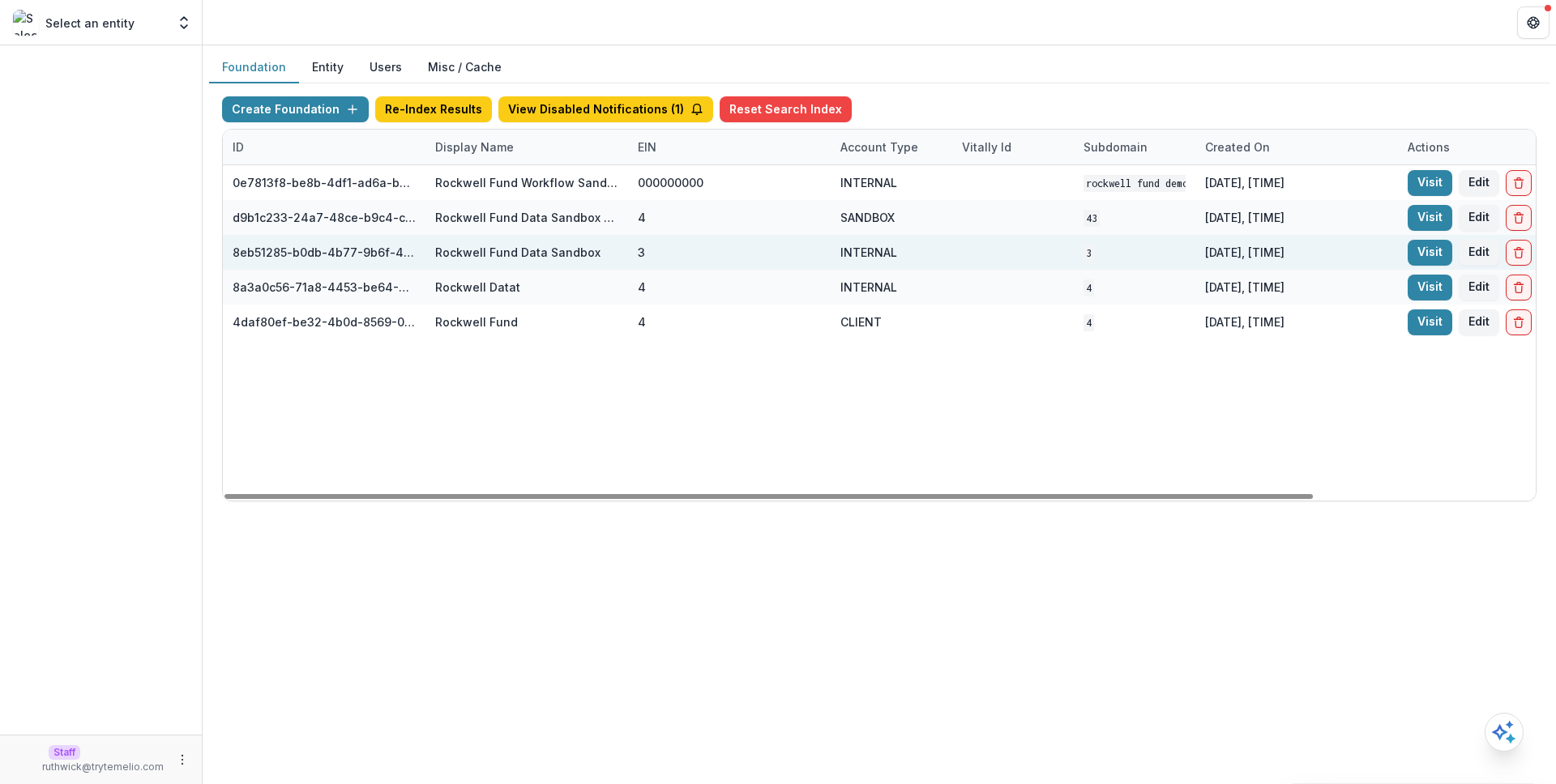 click on "INTERNAL" at bounding box center (891, 252) 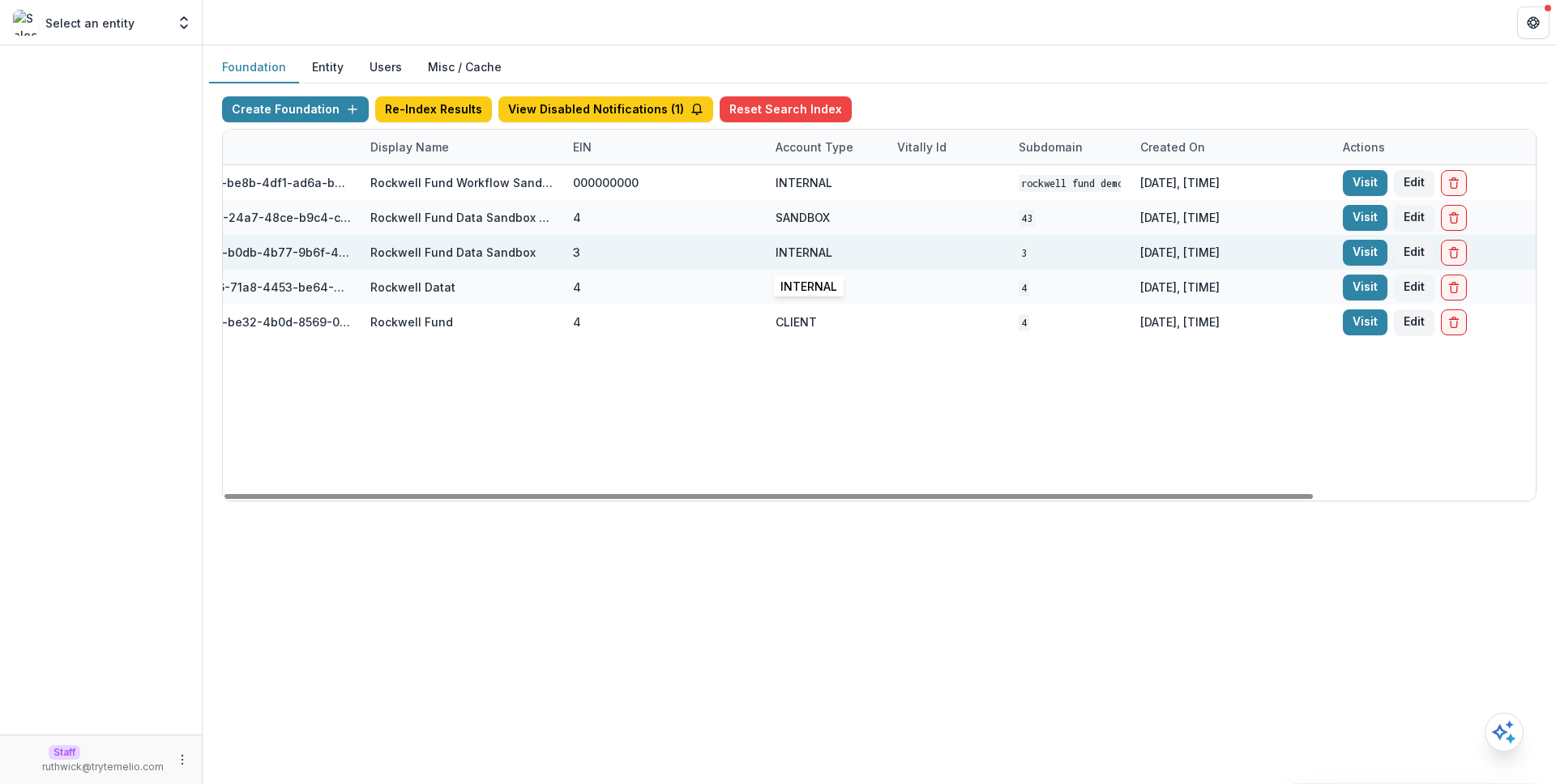 scroll, scrollTop: 0, scrollLeft: 66, axis: horizontal 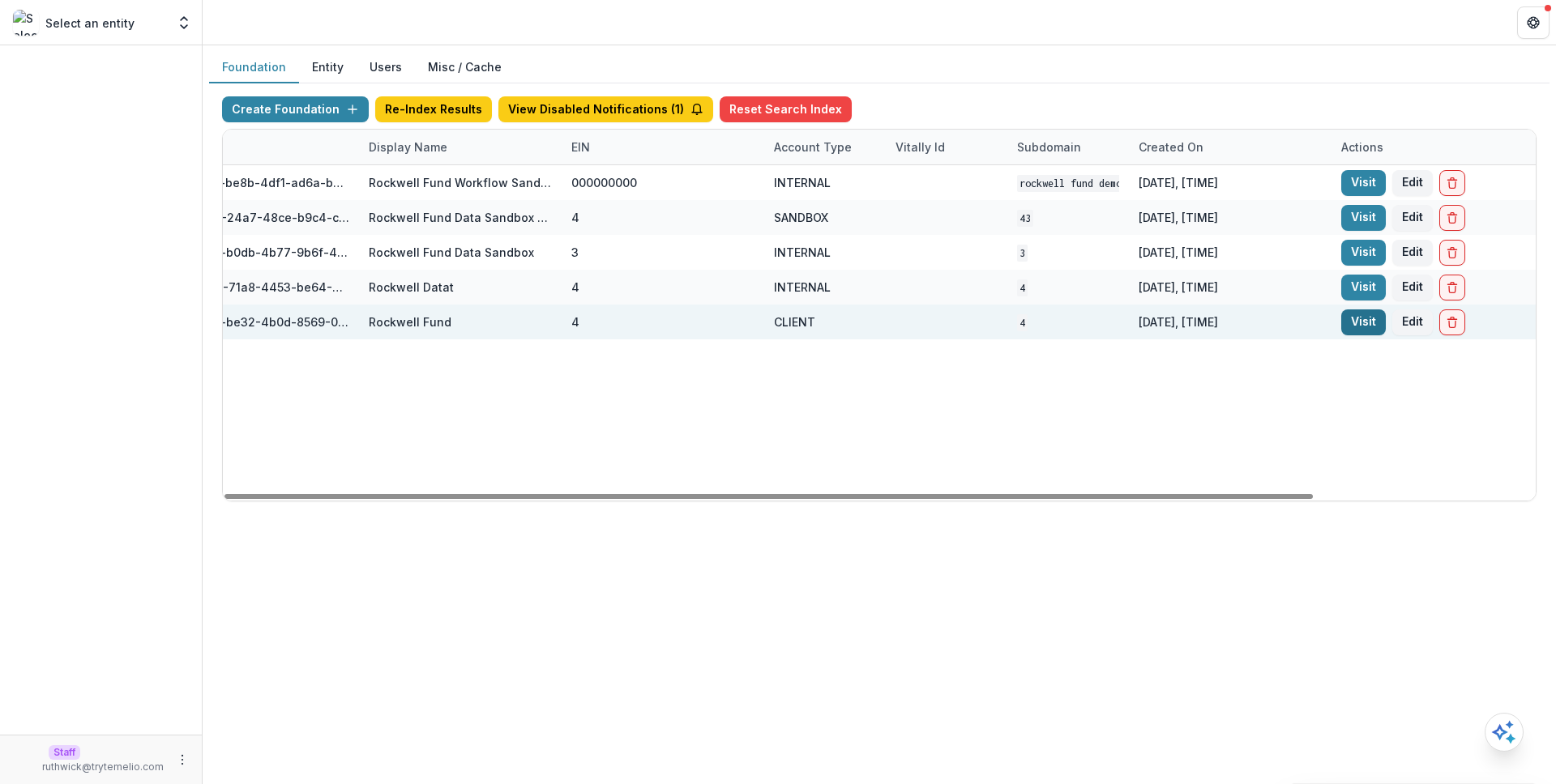 click on "Visit" at bounding box center (1363, 322) 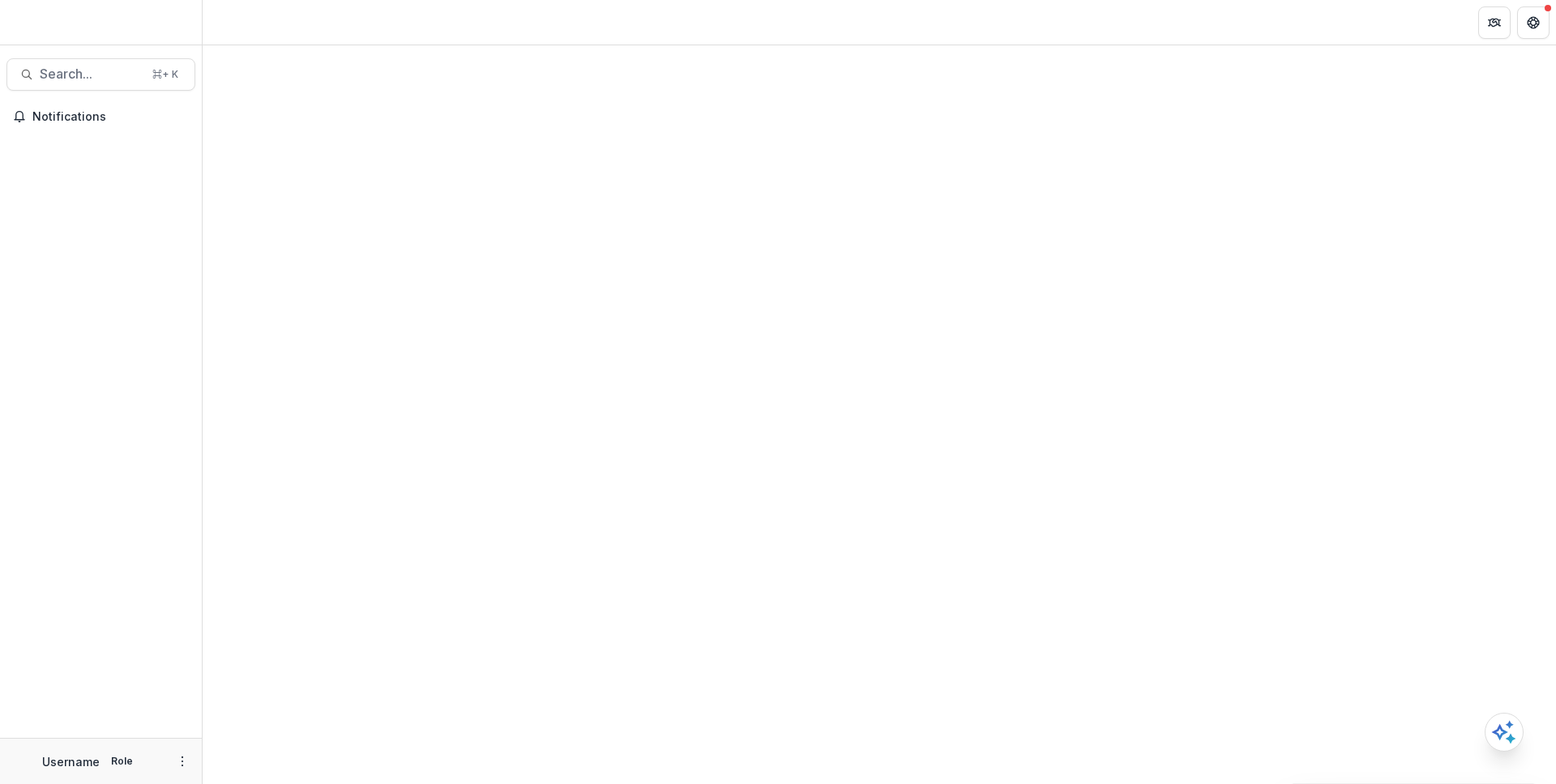 scroll, scrollTop: 0, scrollLeft: 0, axis: both 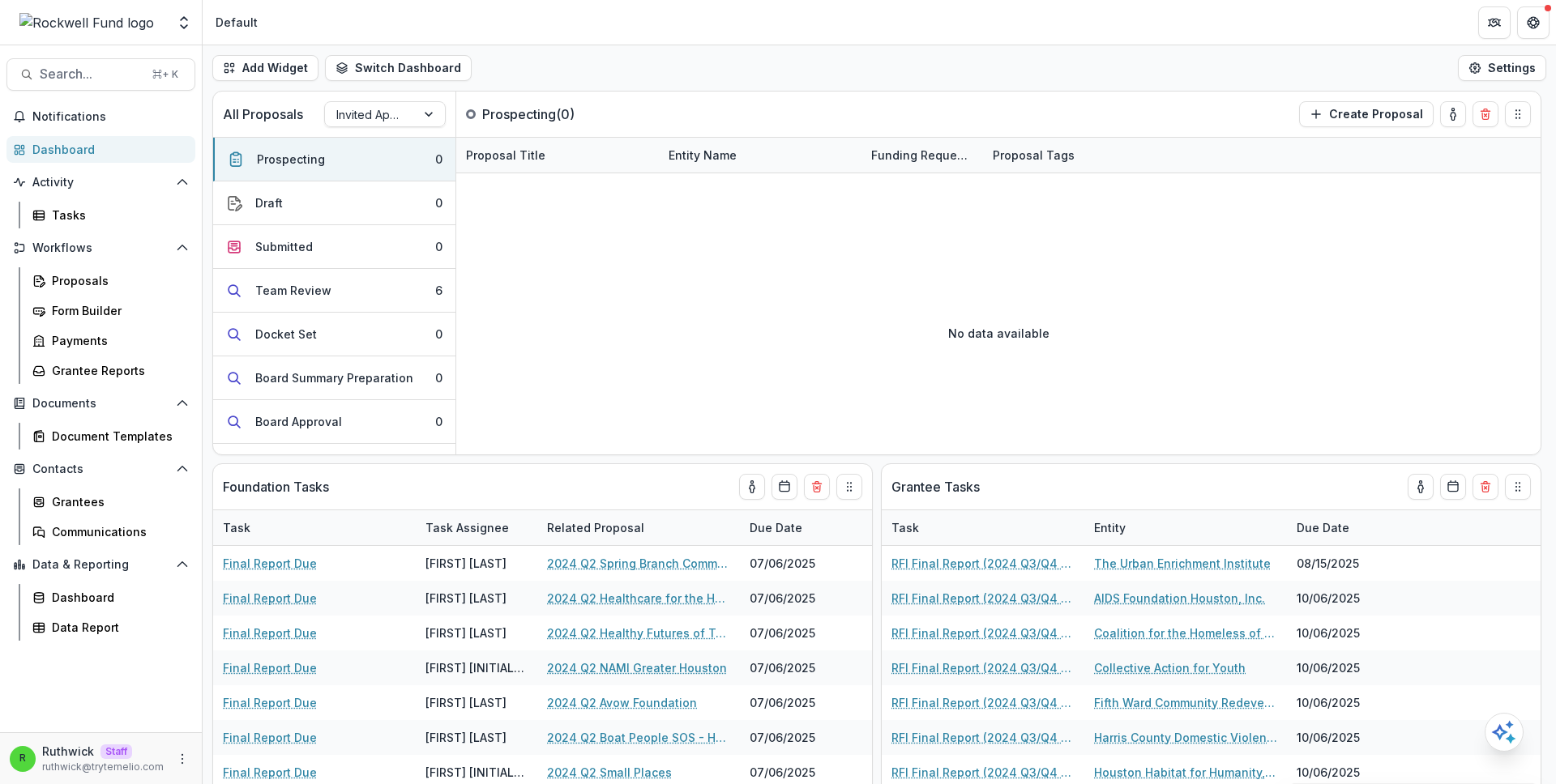 click on "Add Widget Switch Dashboard Default RCL Draft New Dashboard Settings" at bounding box center (879, 68) 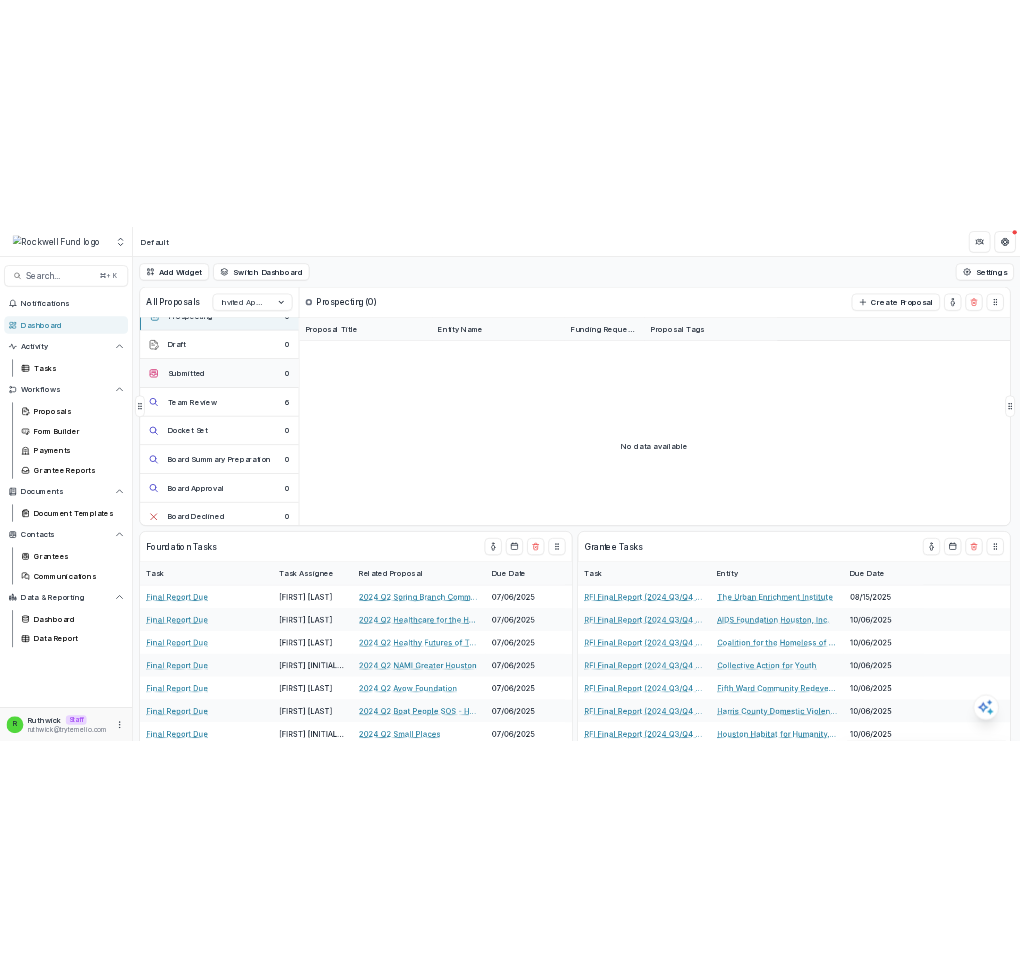 scroll, scrollTop: 0, scrollLeft: 0, axis: both 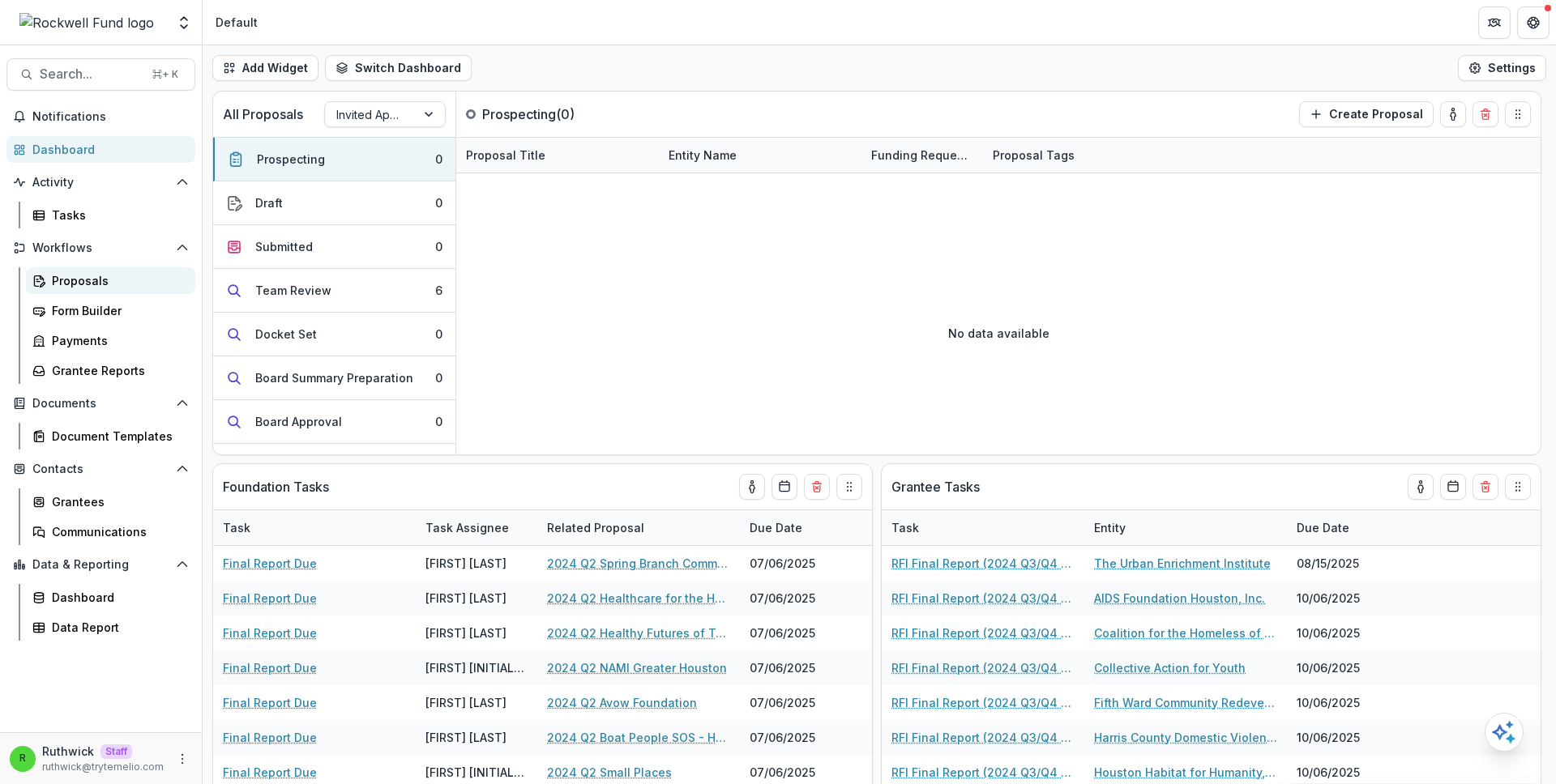 click on "Proposals" at bounding box center (117, 280) 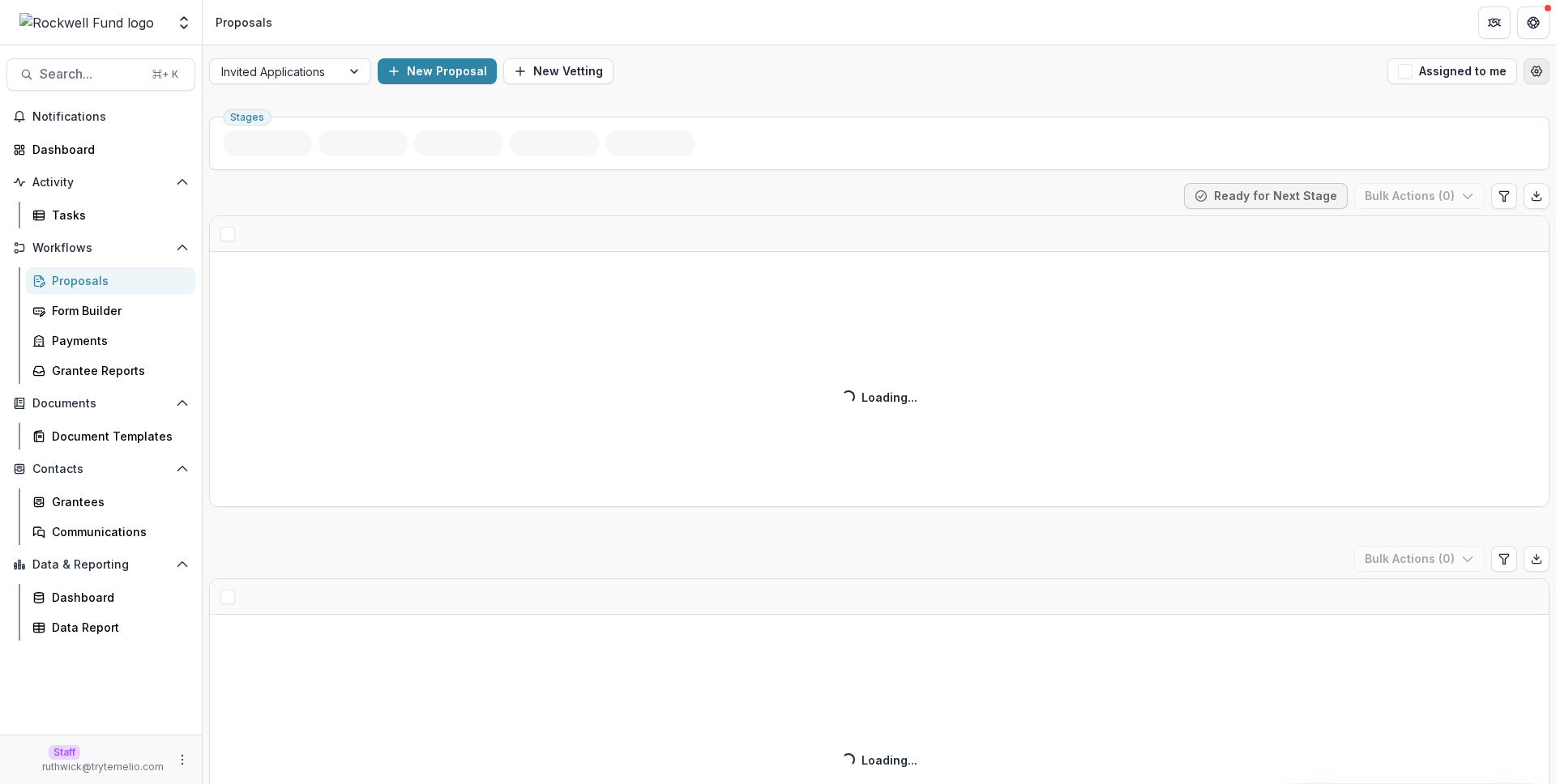 click 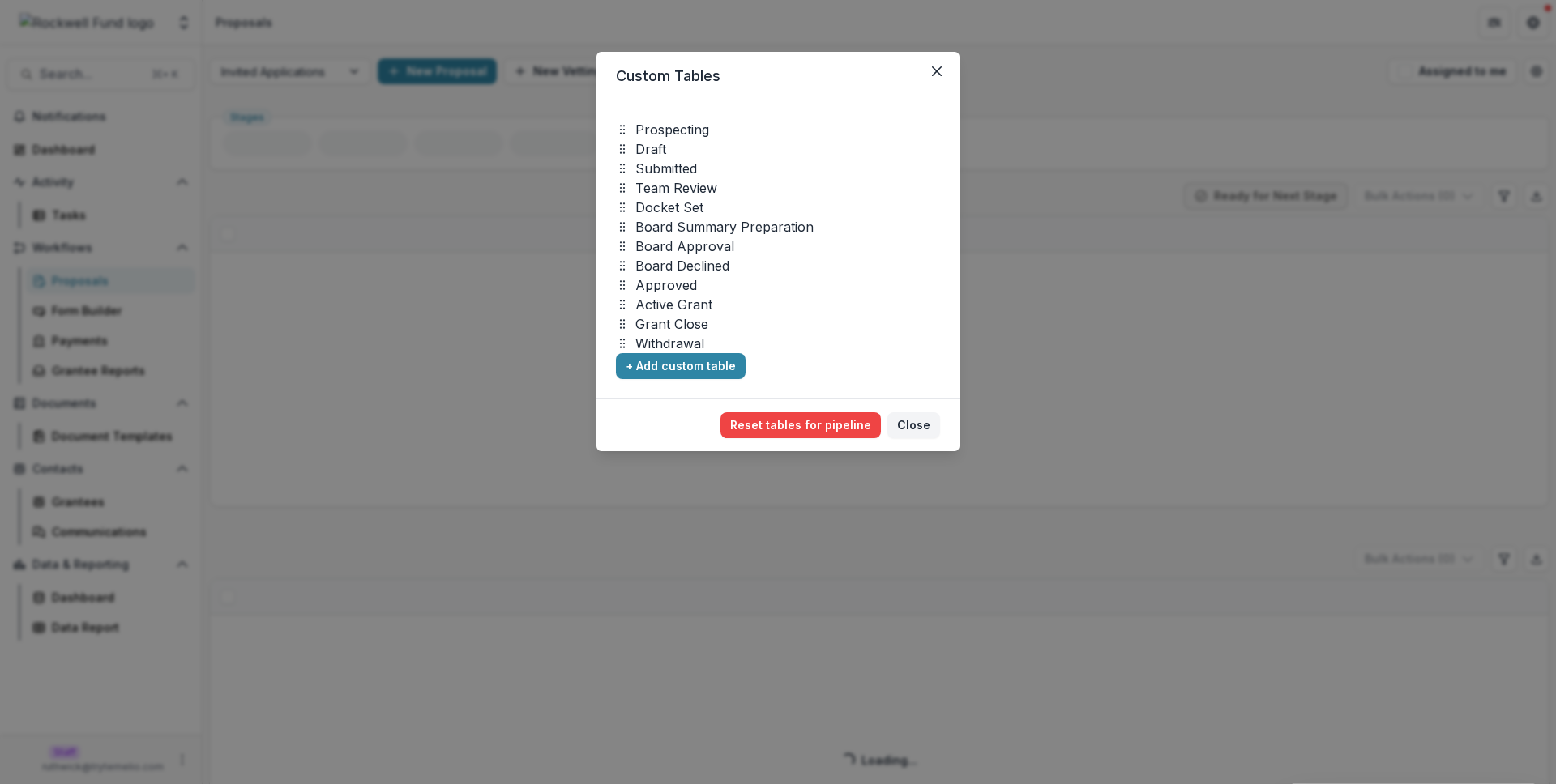 click on "Custom Tables Prospecting Draft Submitted Team Review Docket Set Board Summary Preparation Board Approval Board Declined Approved Active Grant Grant Close Withdrawal
To pick up a draggable item, press the space bar.
While dragging, use the arrow keys to move the item.
Press space again to drop the item in its new position, or press escape to cancel.
+ Add custom table Reset tables for pipeline Are you sure? This action cannot be undone. Reset Close" at bounding box center [778, 392] 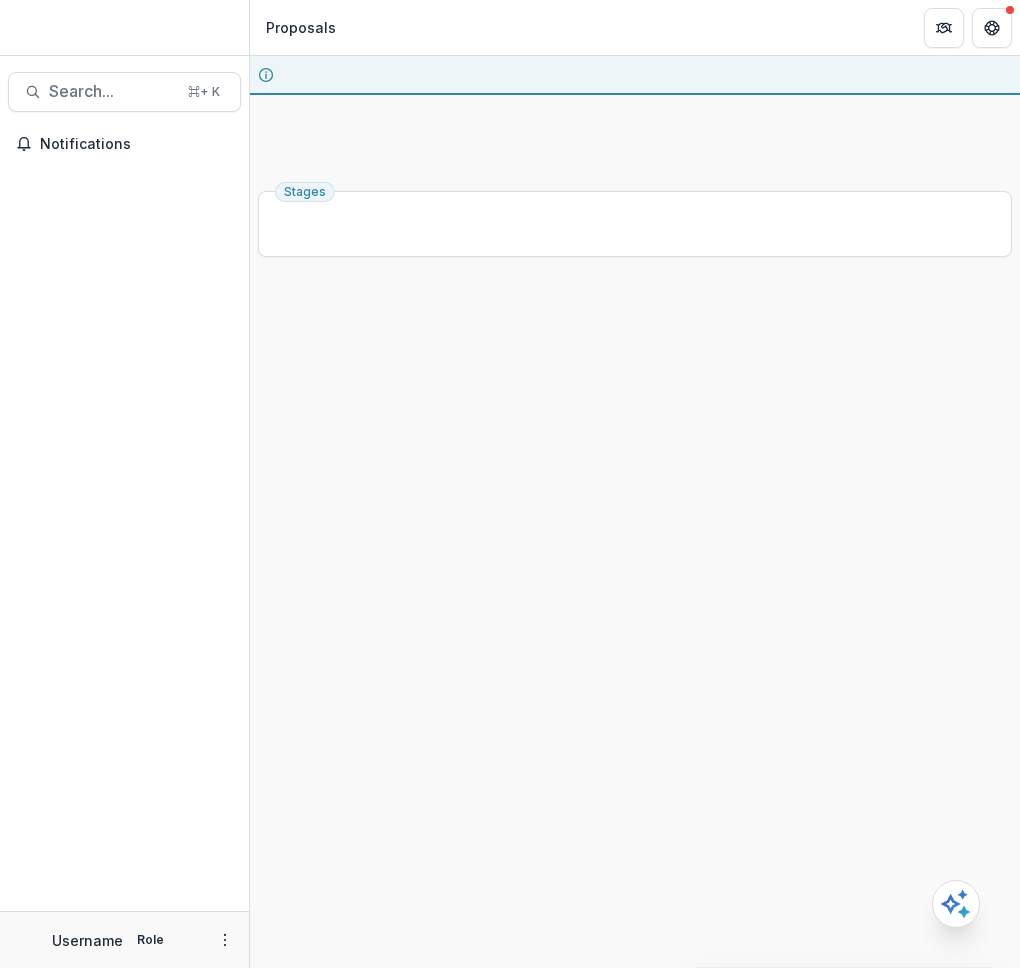 scroll, scrollTop: 0, scrollLeft: 0, axis: both 